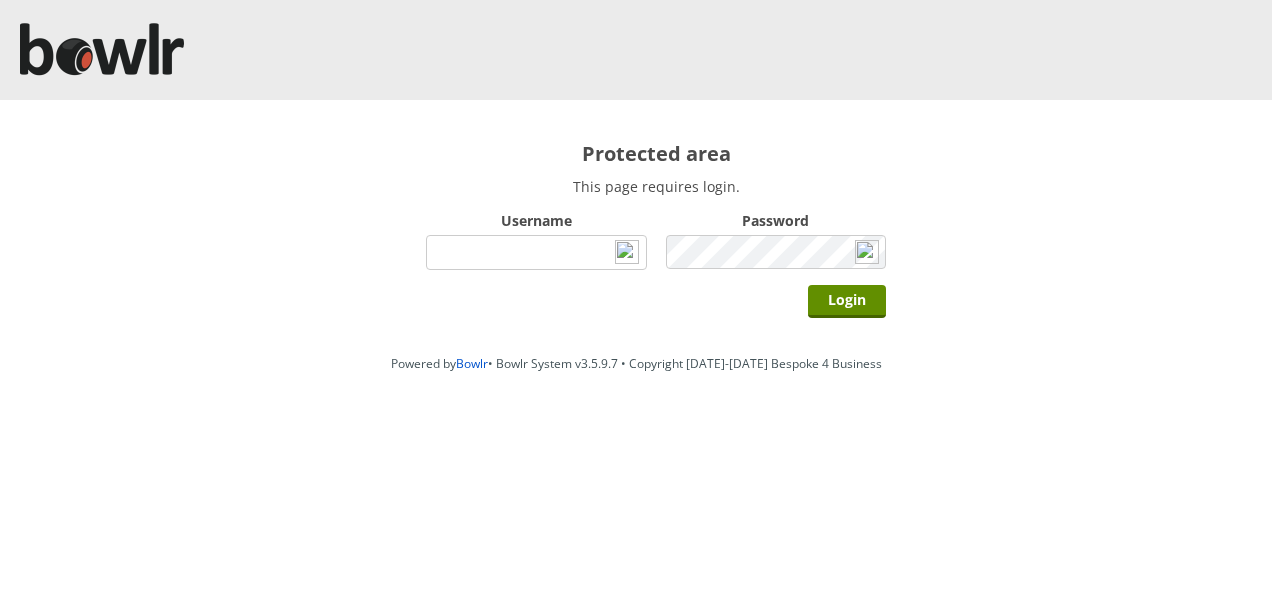 scroll, scrollTop: 0, scrollLeft: 0, axis: both 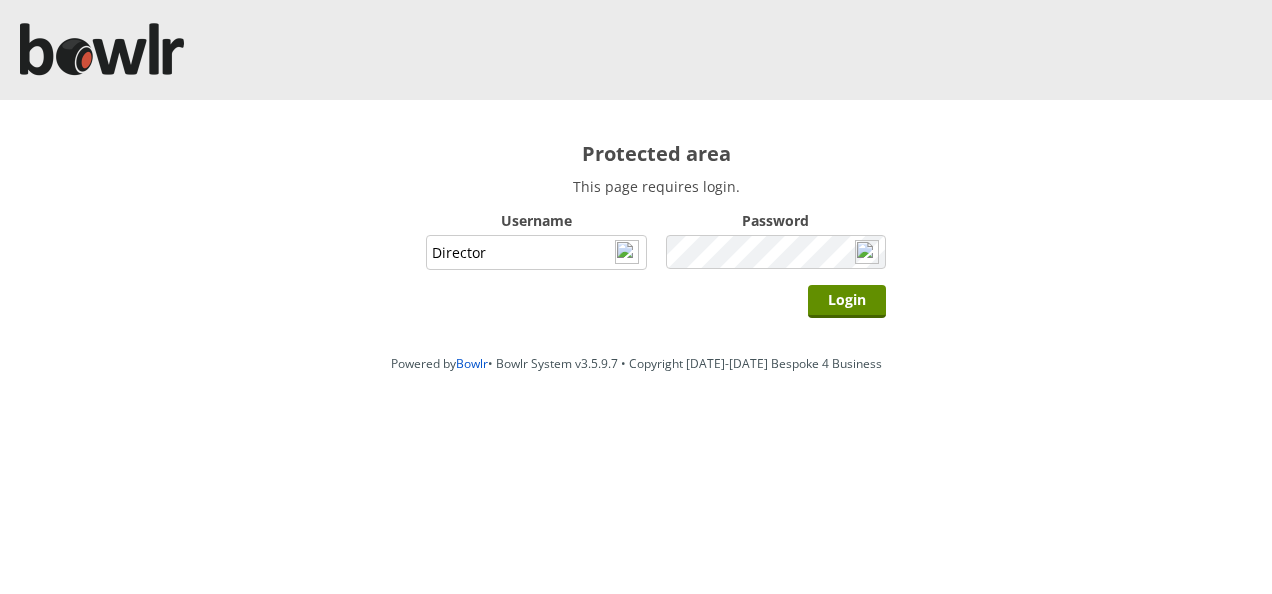 type on "Director" 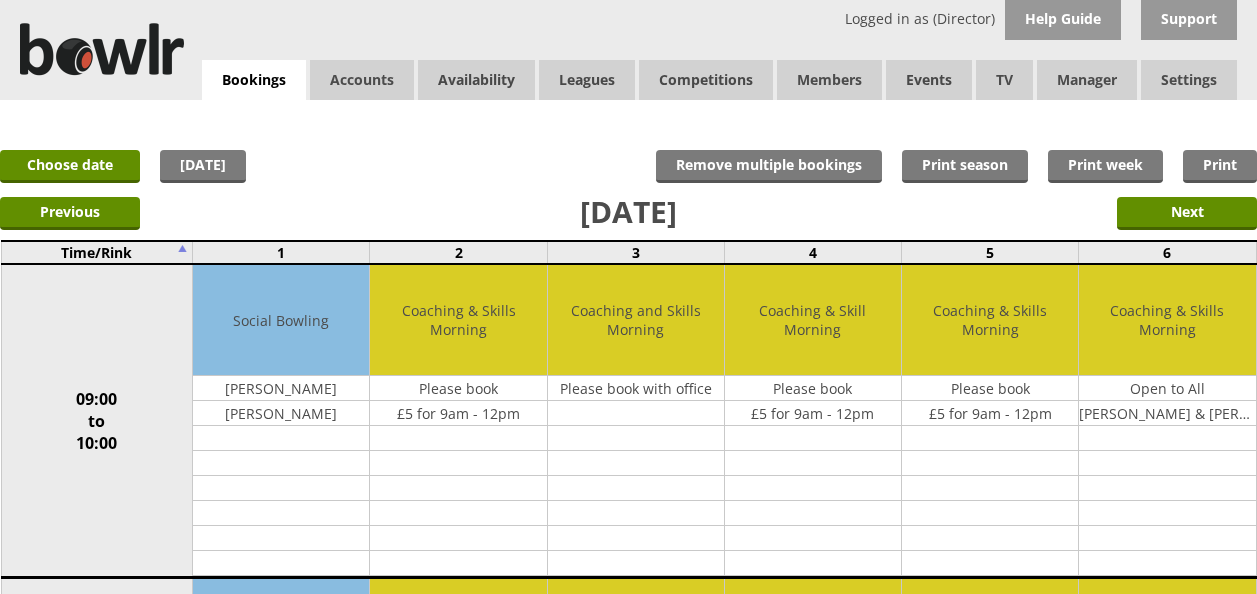 scroll, scrollTop: 0, scrollLeft: 0, axis: both 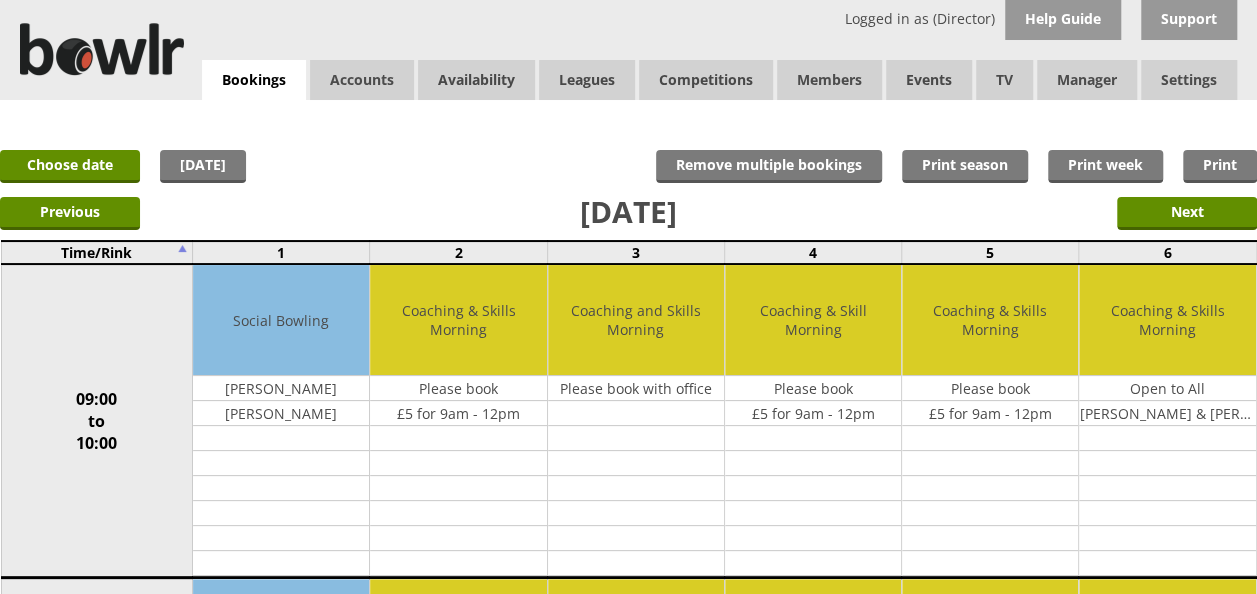 click on "09:00 to 10:00" at bounding box center [97, 421] 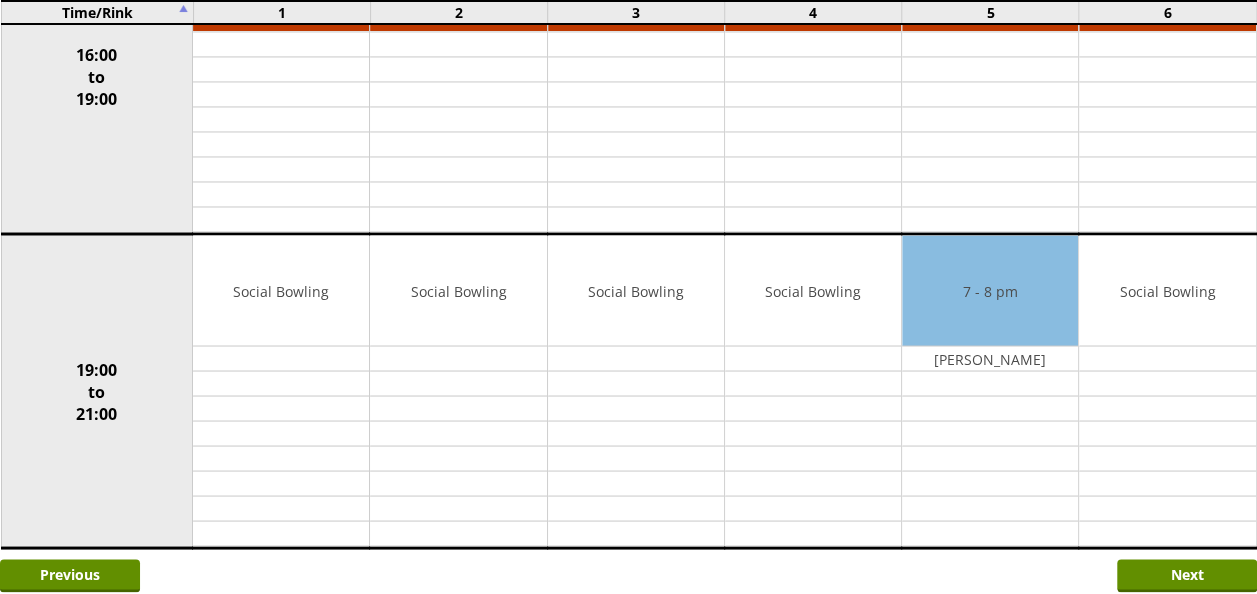 scroll, scrollTop: 1700, scrollLeft: 0, axis: vertical 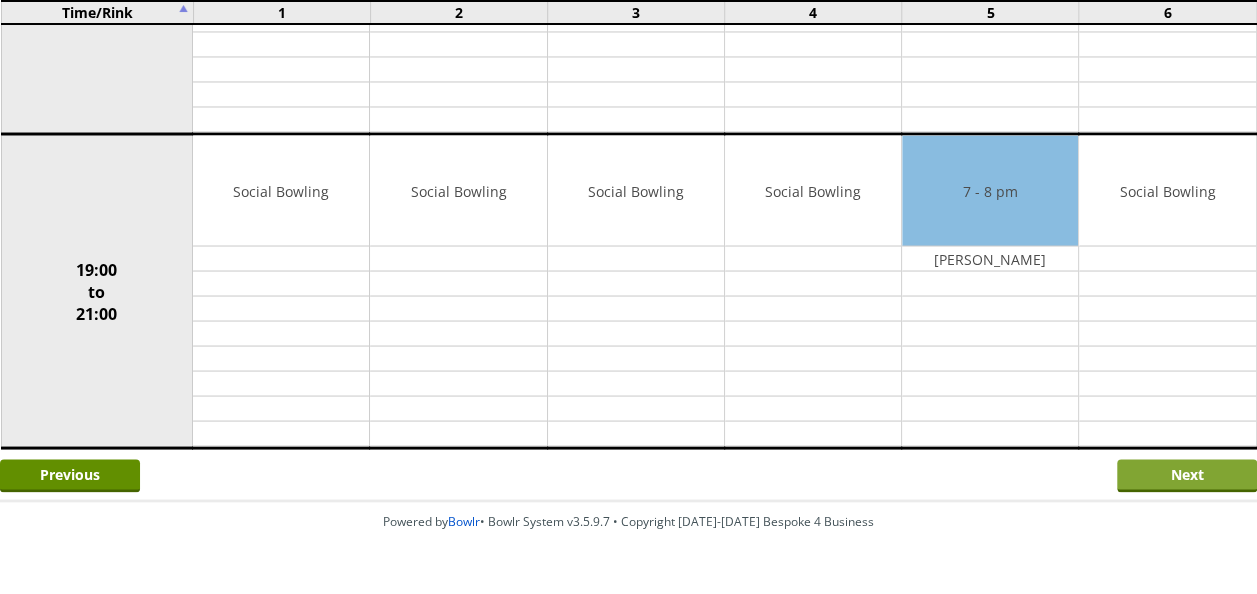 click on "Next" at bounding box center (1187, 475) 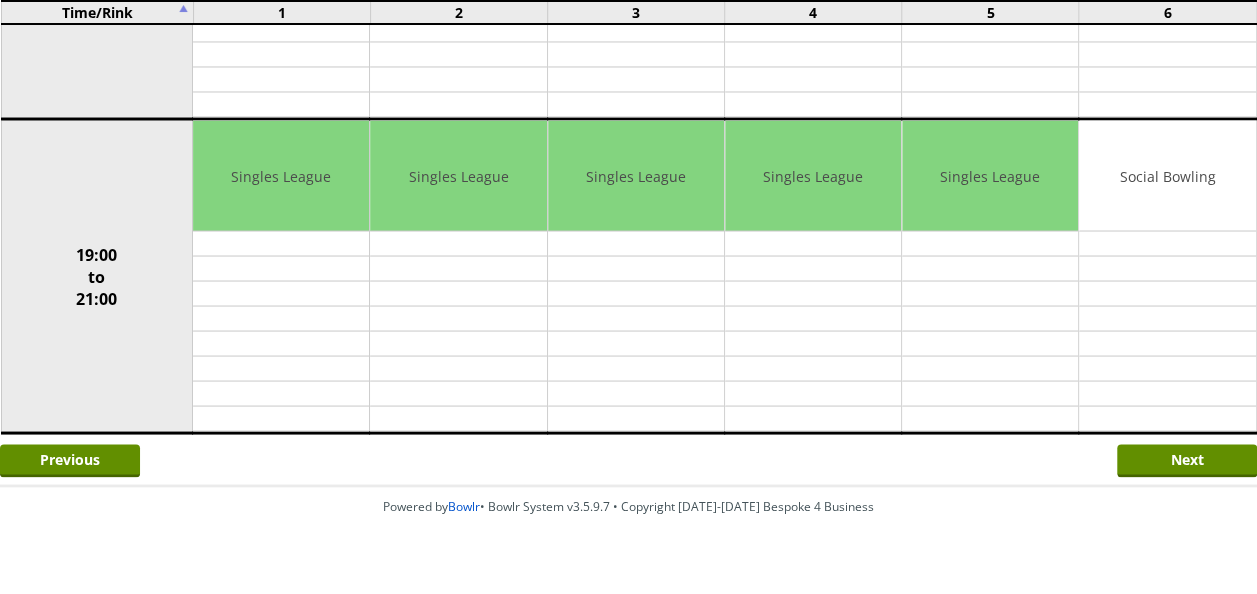 scroll, scrollTop: 1728, scrollLeft: 0, axis: vertical 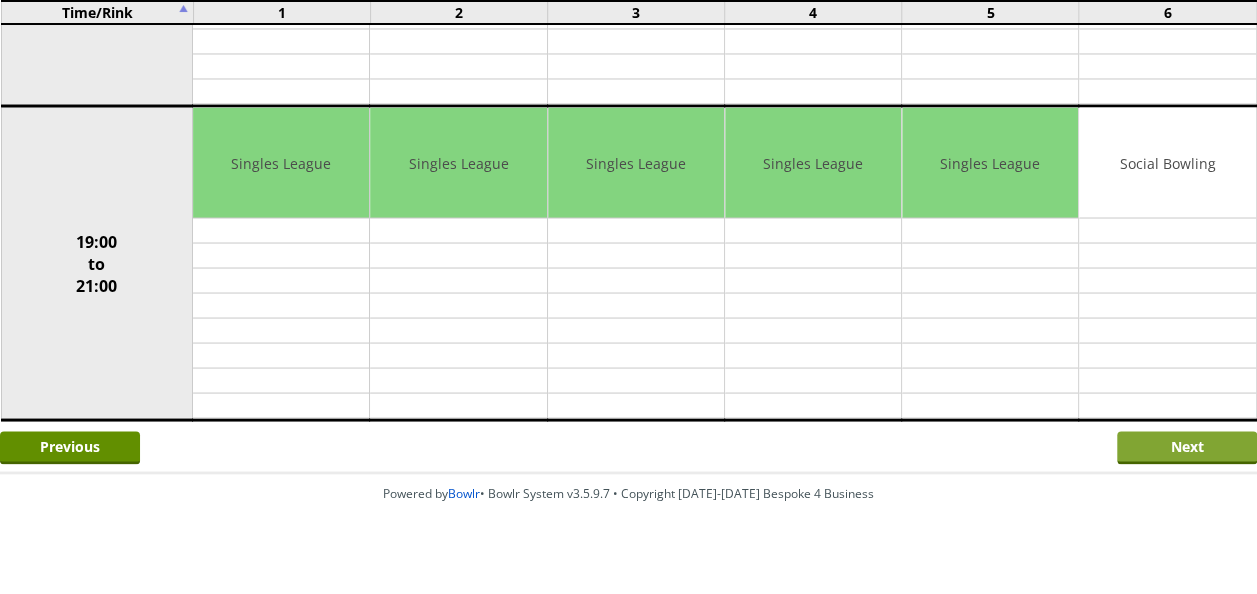 click on "Next" at bounding box center [1187, 447] 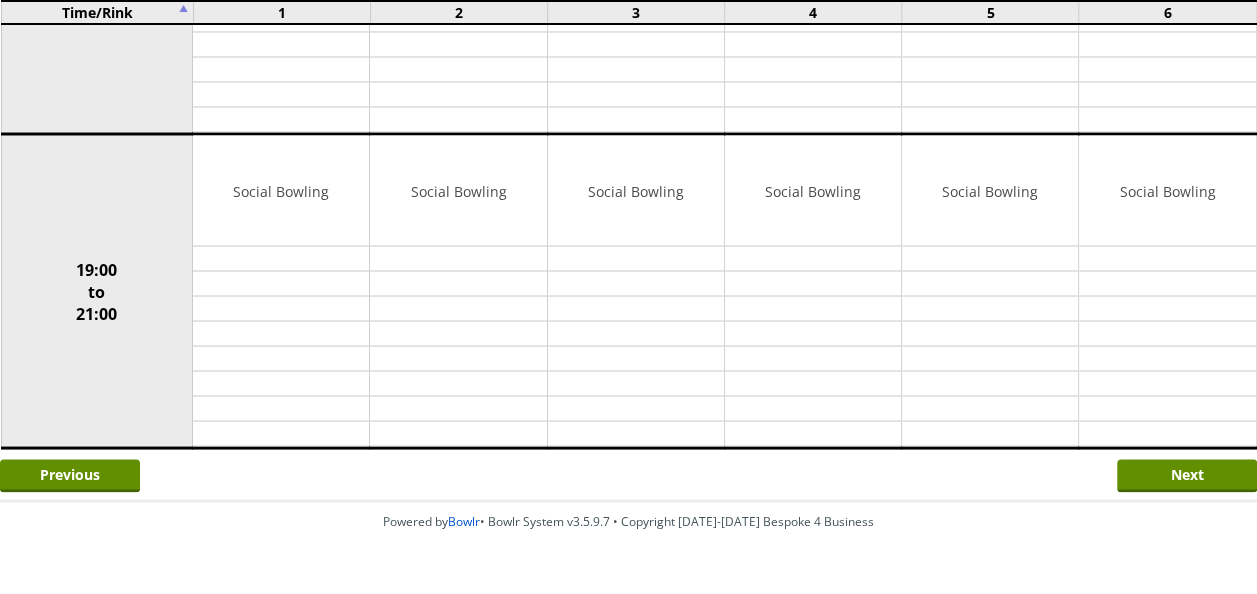 scroll, scrollTop: 1728, scrollLeft: 0, axis: vertical 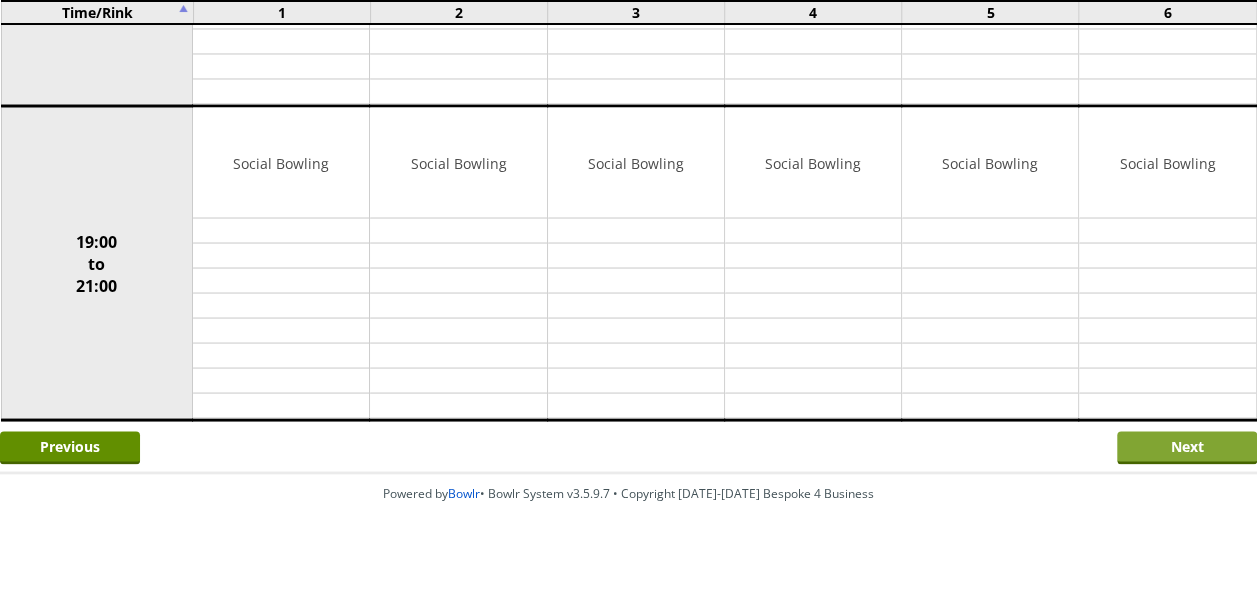 click on "Next" at bounding box center [1187, 447] 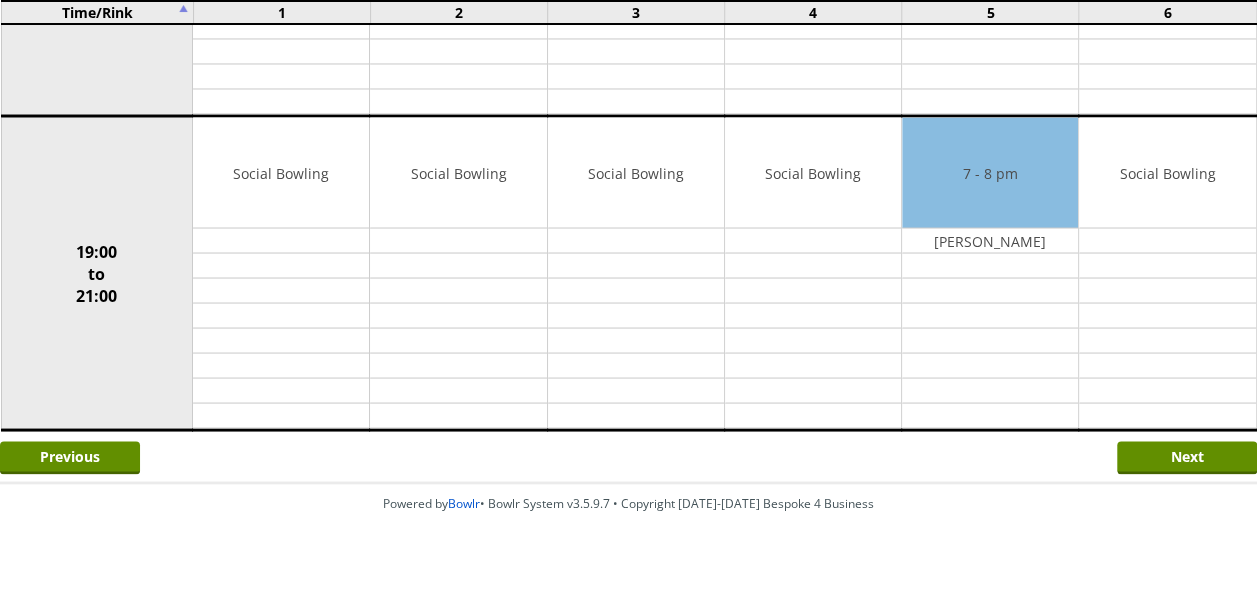 scroll, scrollTop: 1728, scrollLeft: 0, axis: vertical 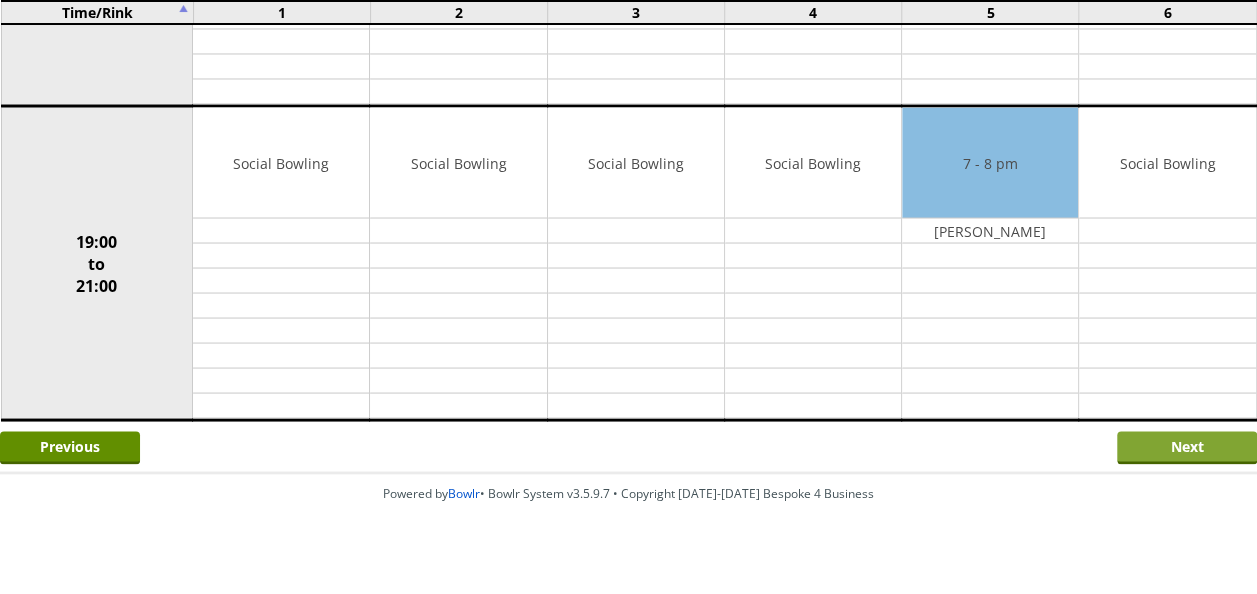 click on "Next" at bounding box center [1187, 447] 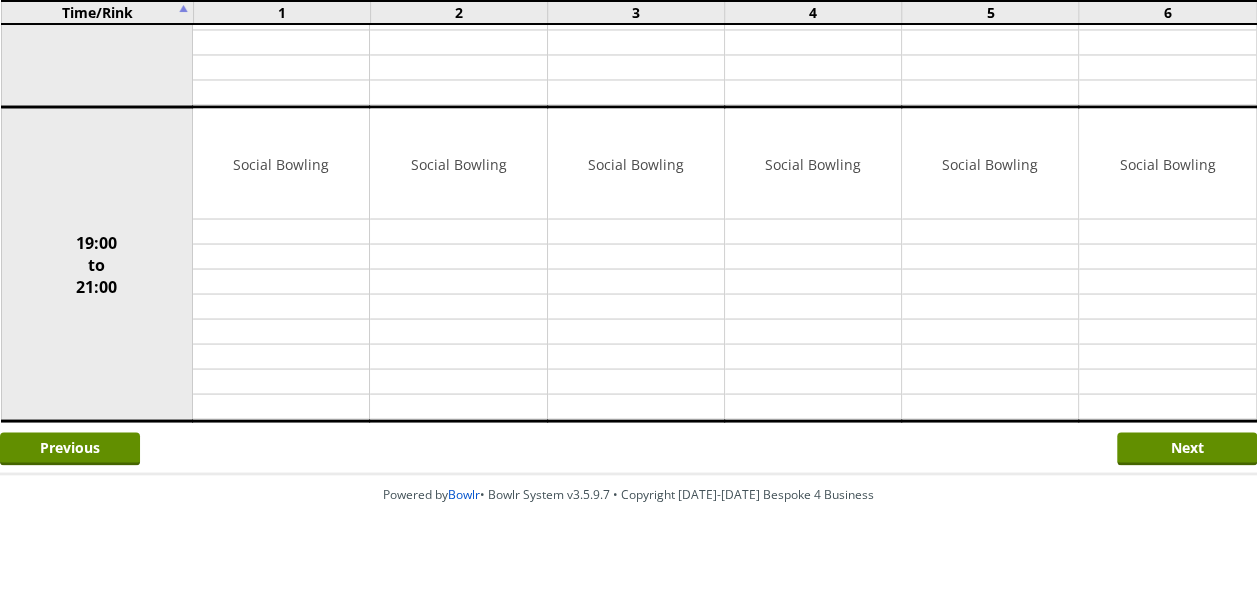 scroll, scrollTop: 1728, scrollLeft: 0, axis: vertical 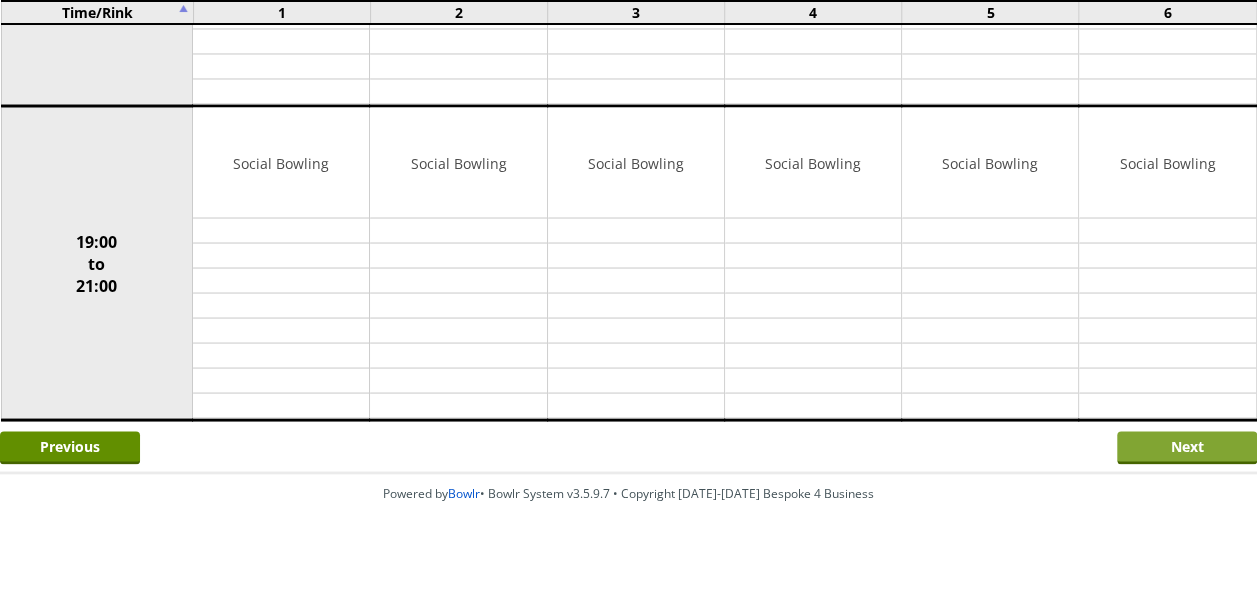 click on "Next" at bounding box center (1187, 447) 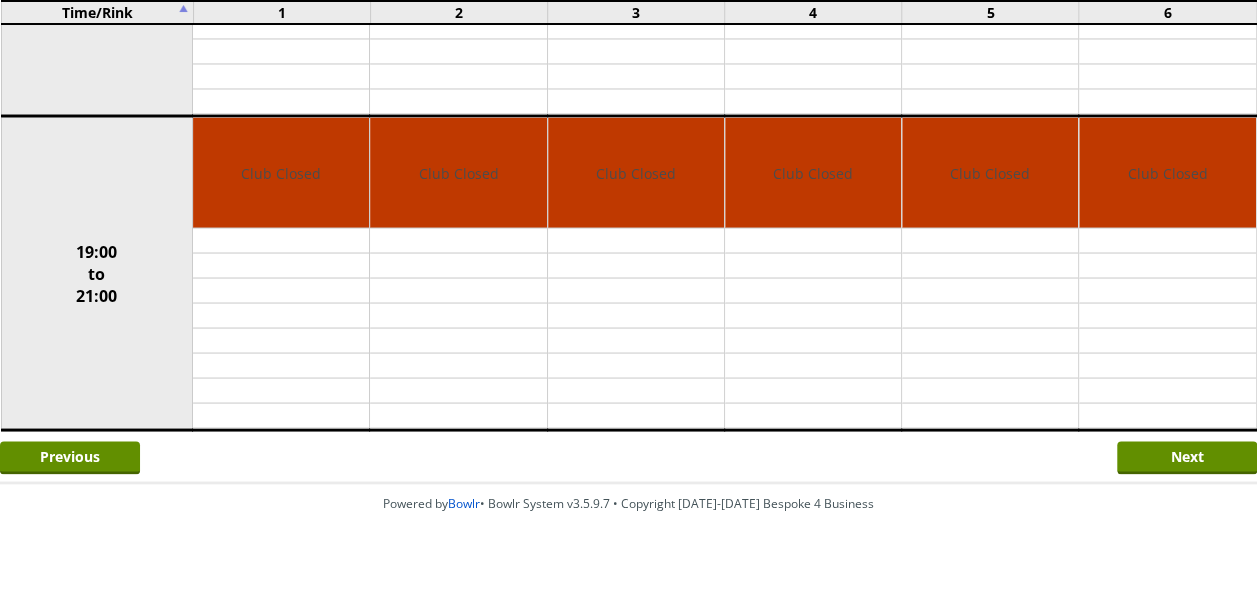 scroll, scrollTop: 1728, scrollLeft: 0, axis: vertical 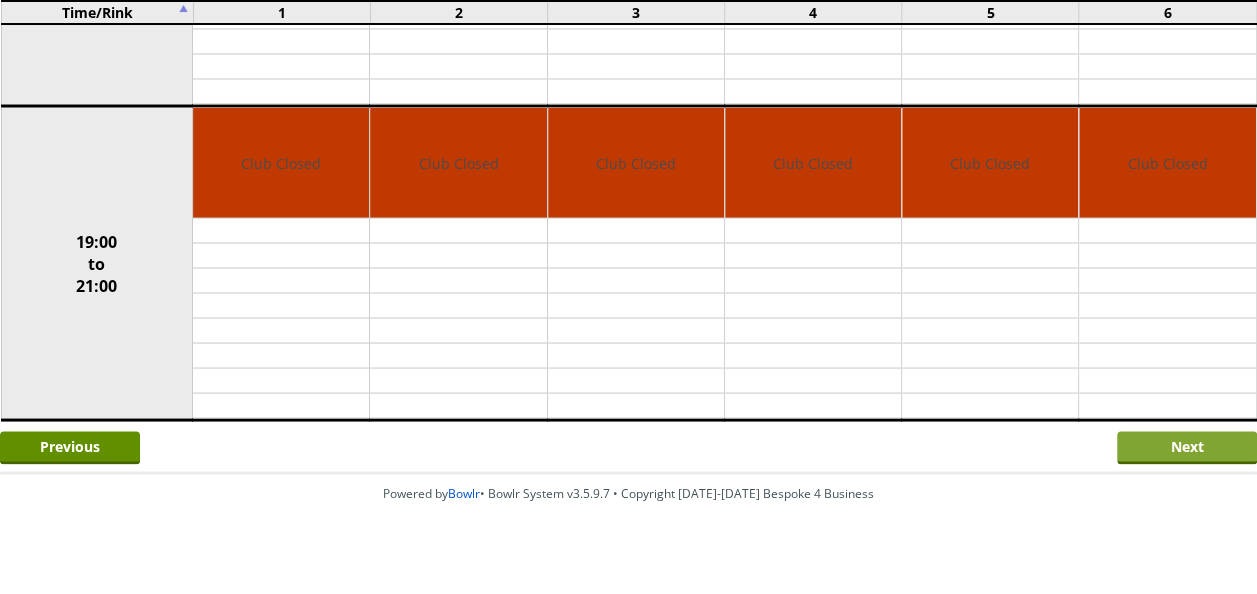 click on "Next" at bounding box center [1187, 447] 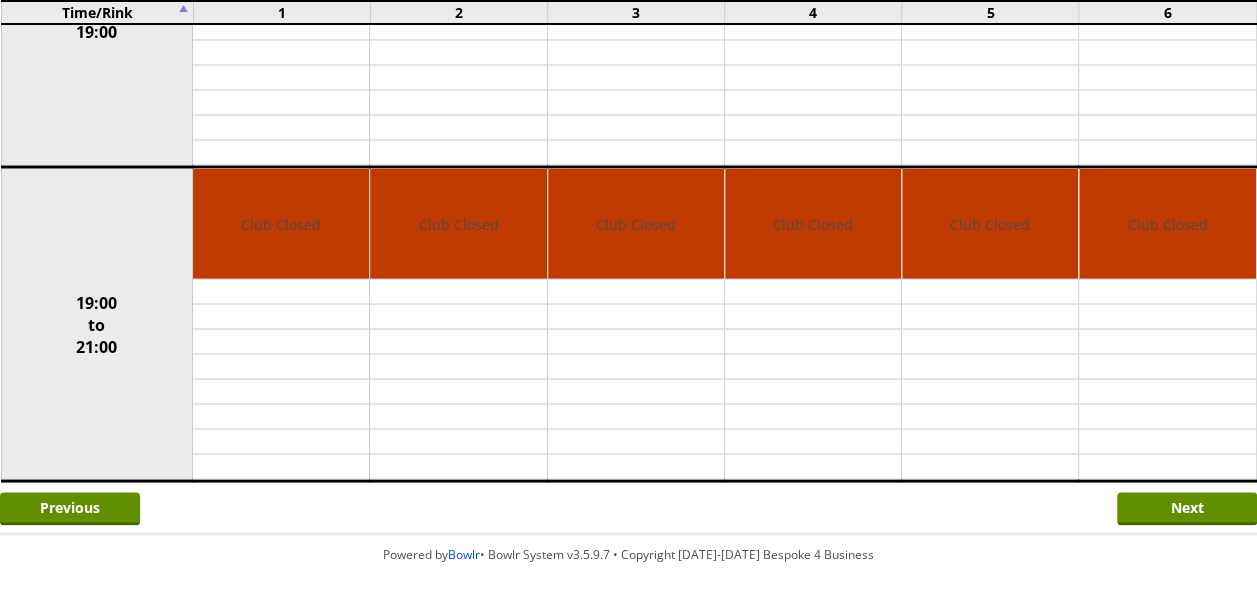 scroll, scrollTop: 1728, scrollLeft: 0, axis: vertical 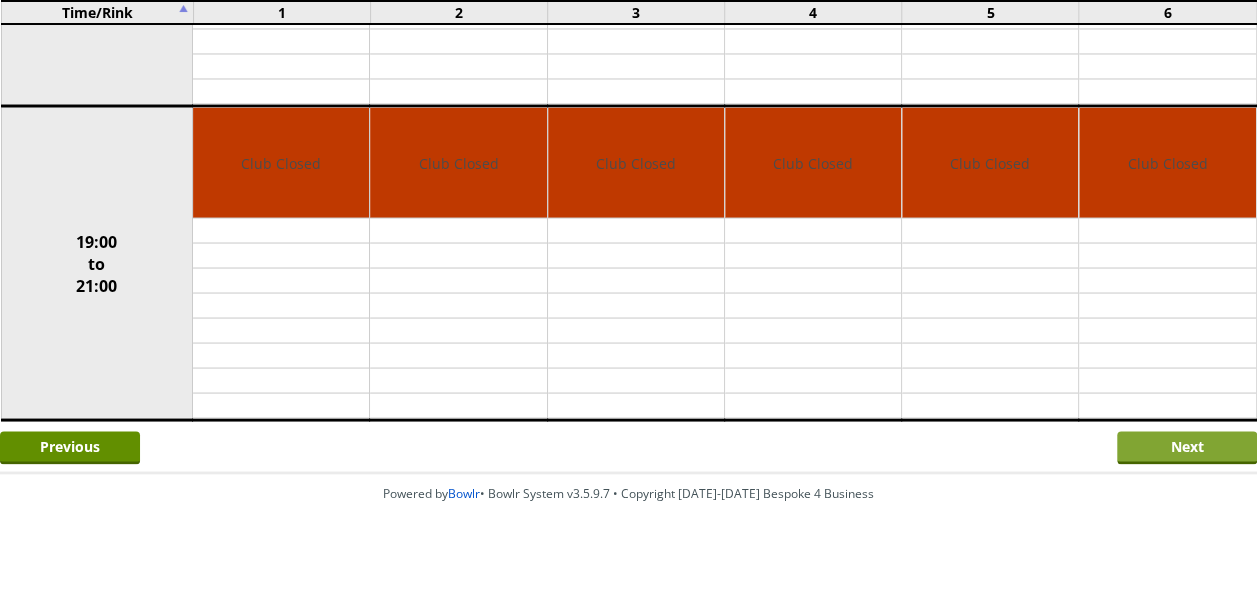 click on "Next" at bounding box center (1187, 447) 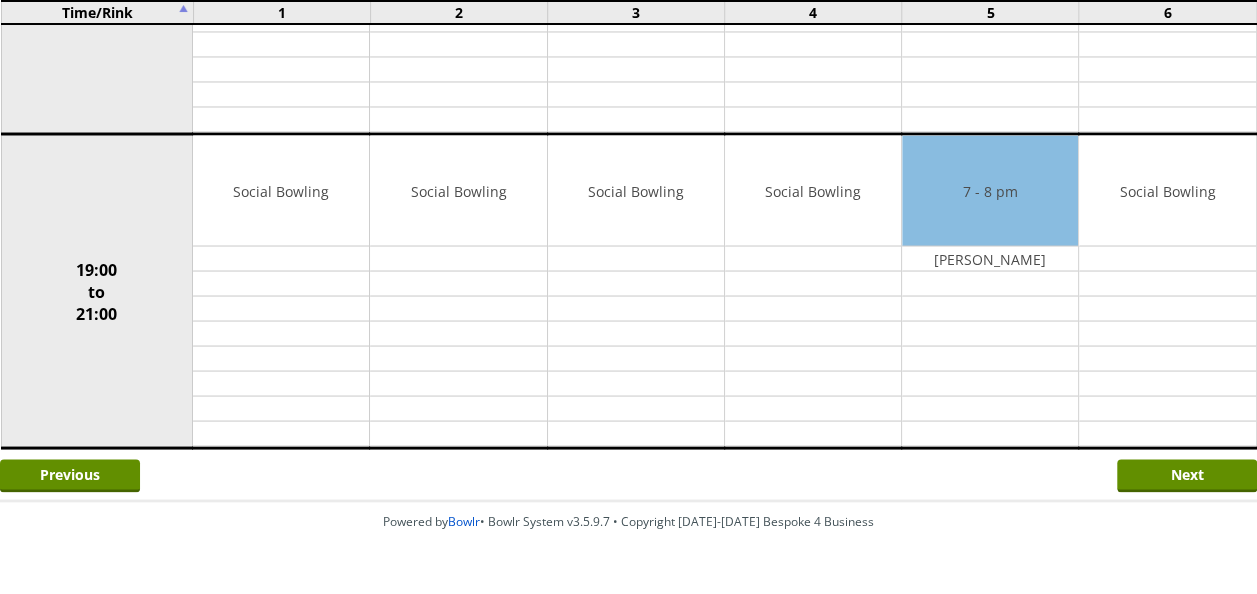 scroll, scrollTop: 1728, scrollLeft: 0, axis: vertical 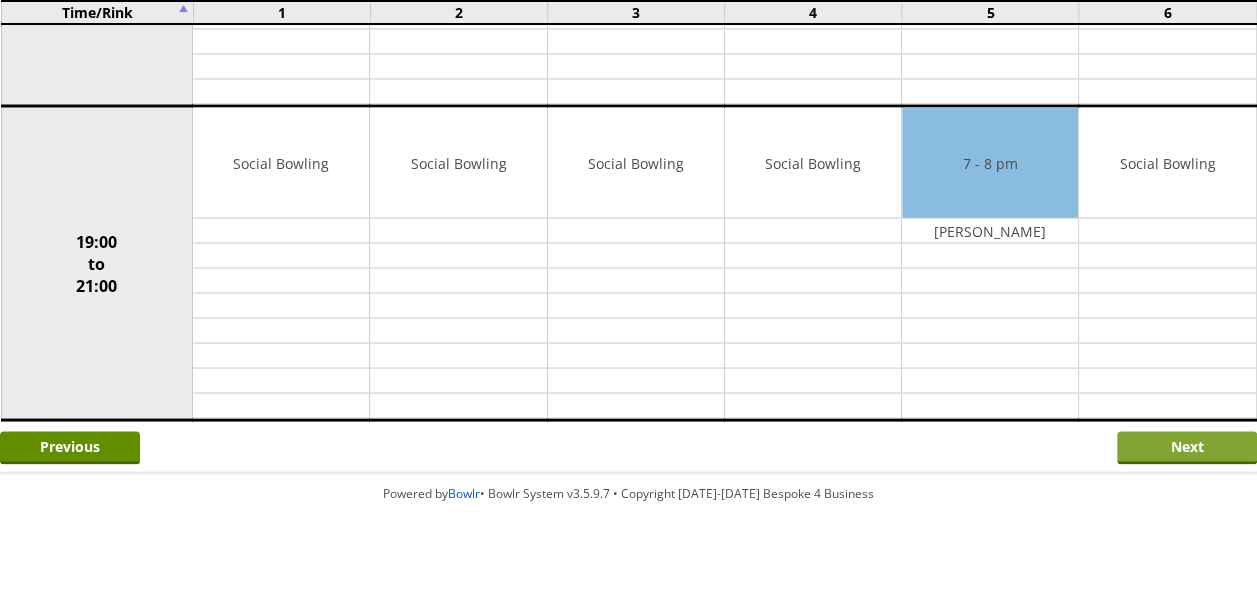 click on "Next" at bounding box center [1187, 447] 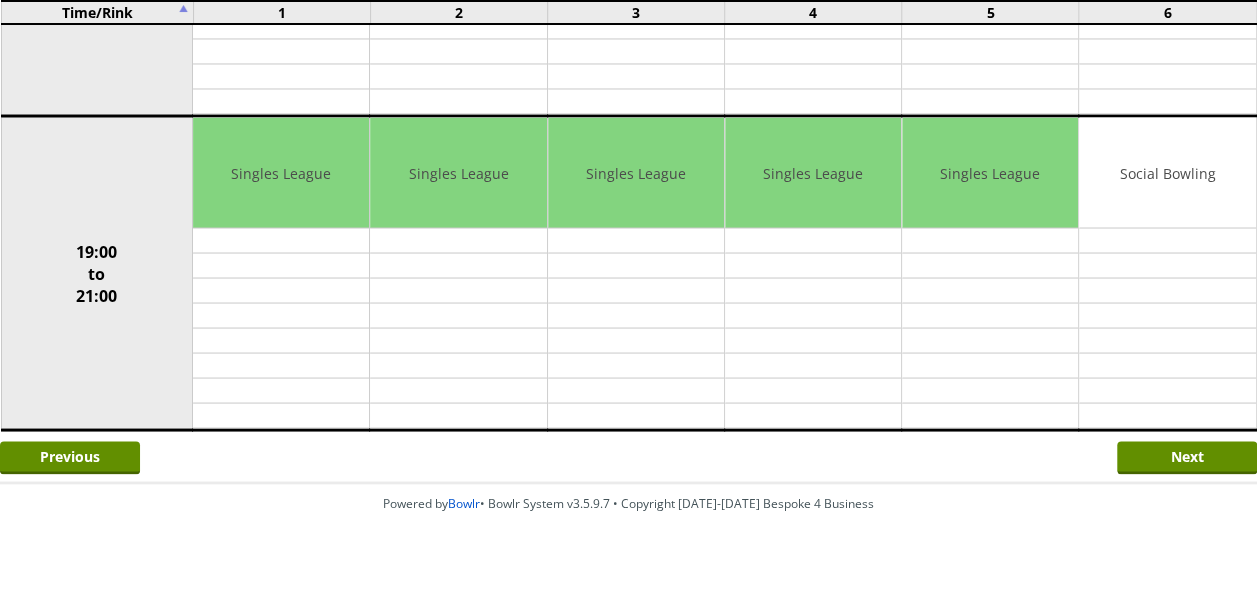 scroll, scrollTop: 1728, scrollLeft: 0, axis: vertical 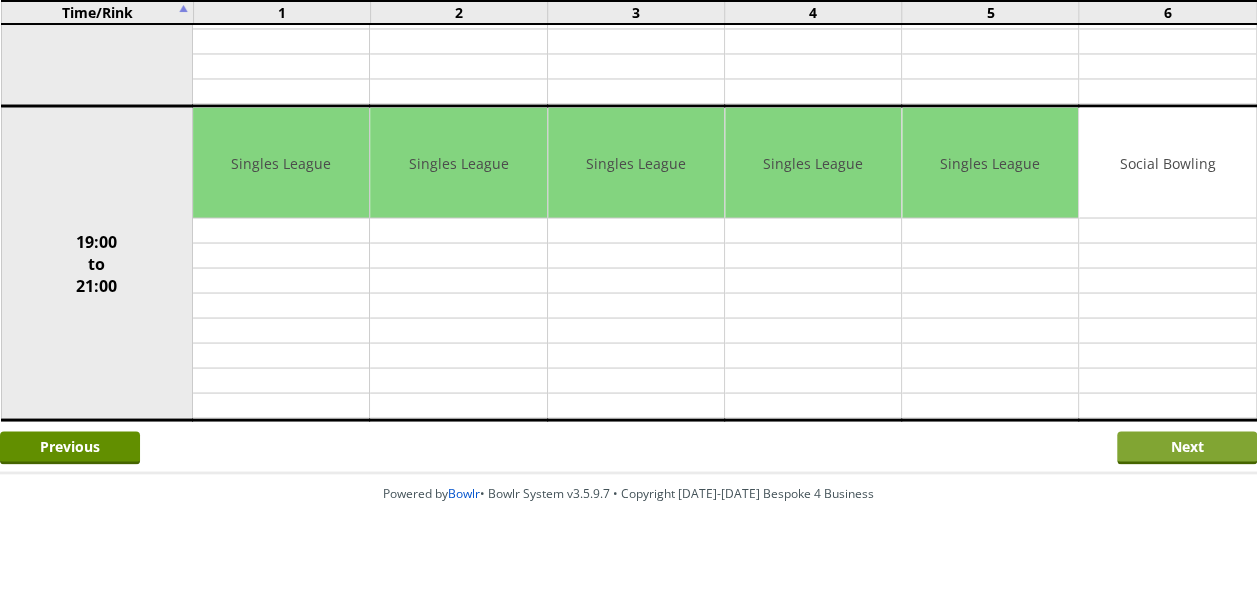 click on "Next" at bounding box center [1187, 447] 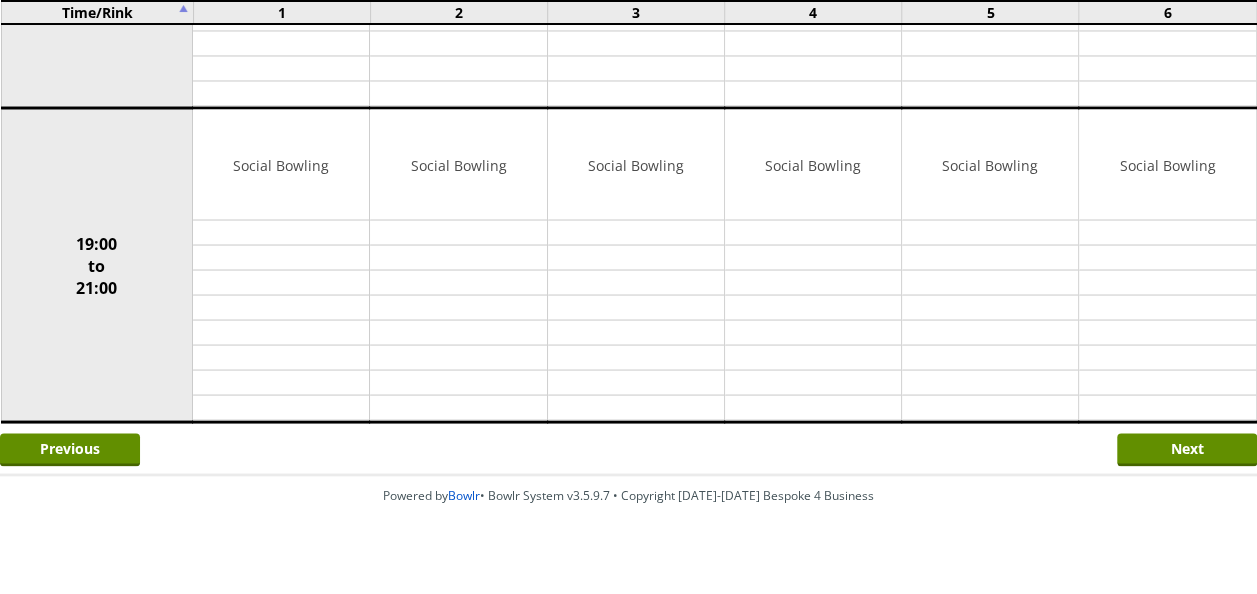 scroll, scrollTop: 1728, scrollLeft: 0, axis: vertical 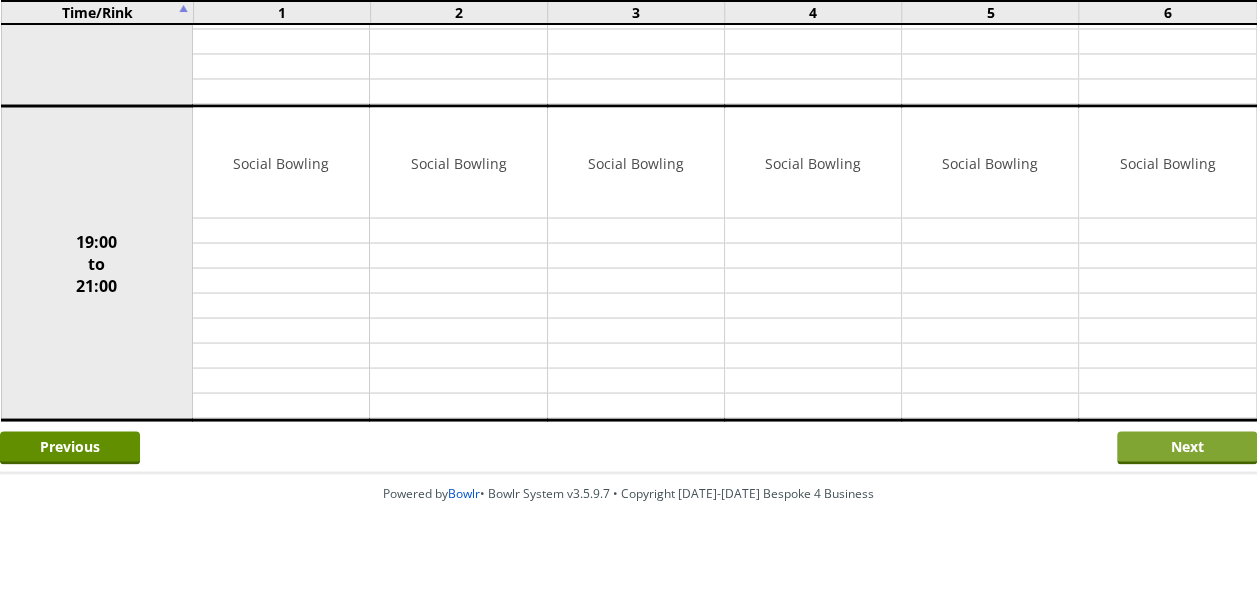 click on "Next" at bounding box center (1187, 447) 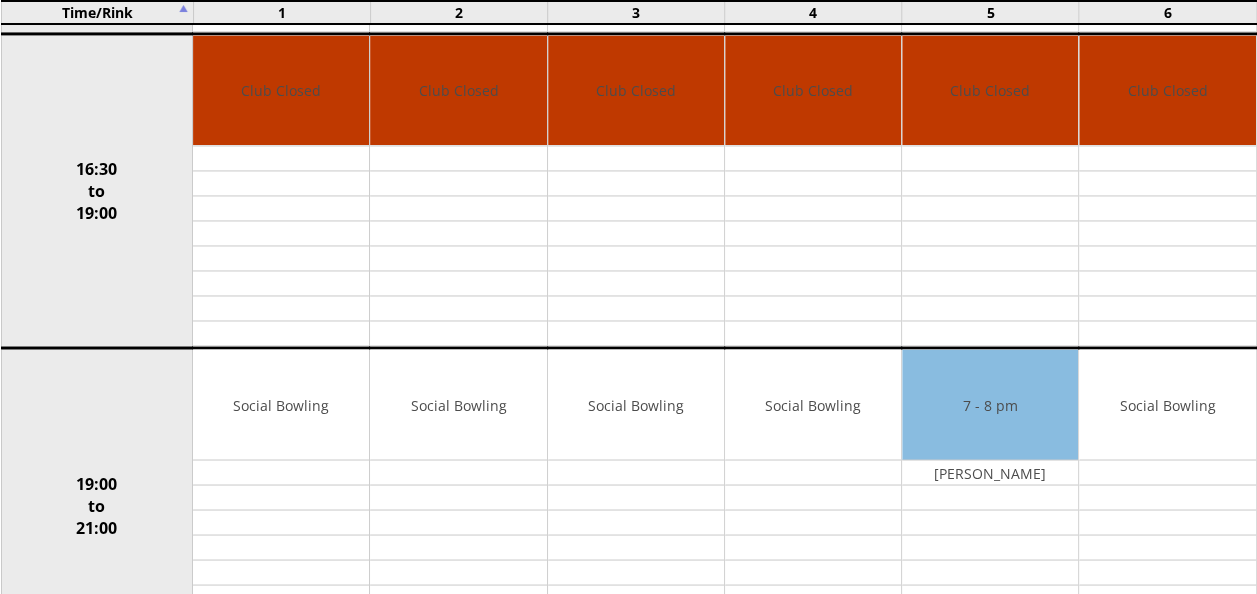 scroll, scrollTop: 1600, scrollLeft: 0, axis: vertical 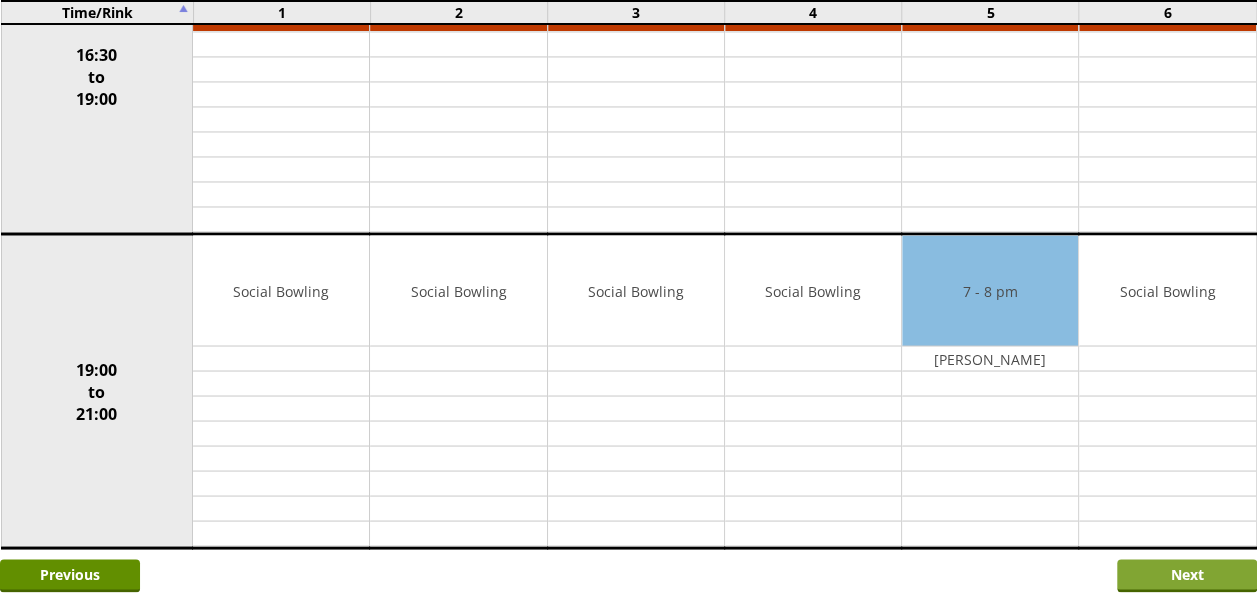 click on "Next" at bounding box center [1187, 575] 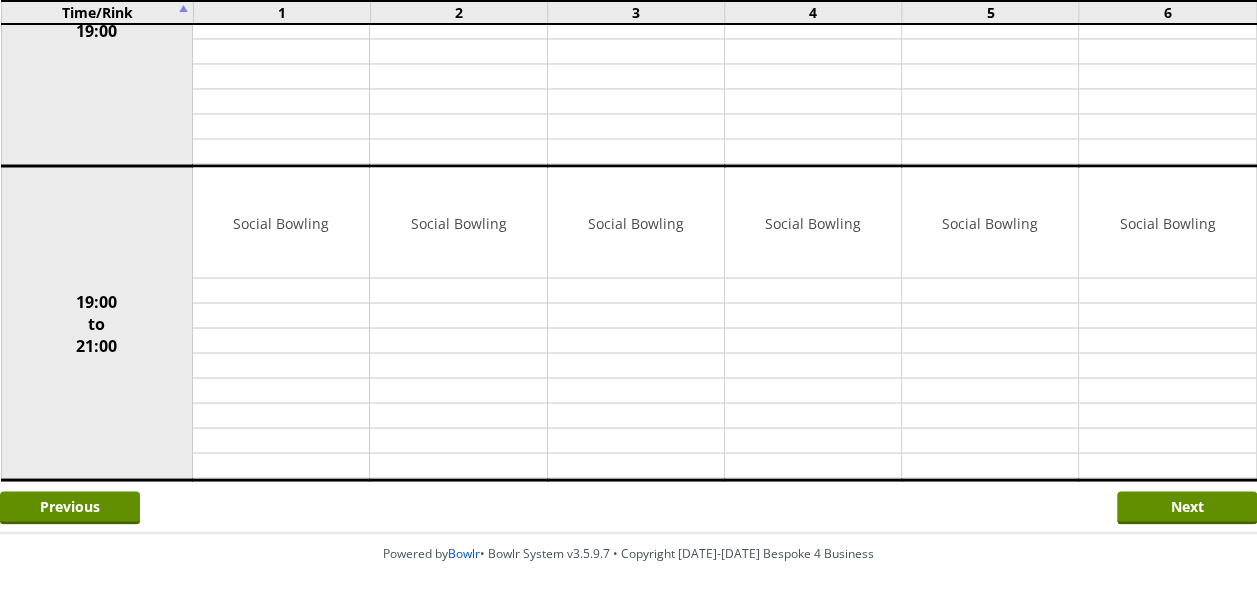 scroll, scrollTop: 1700, scrollLeft: 0, axis: vertical 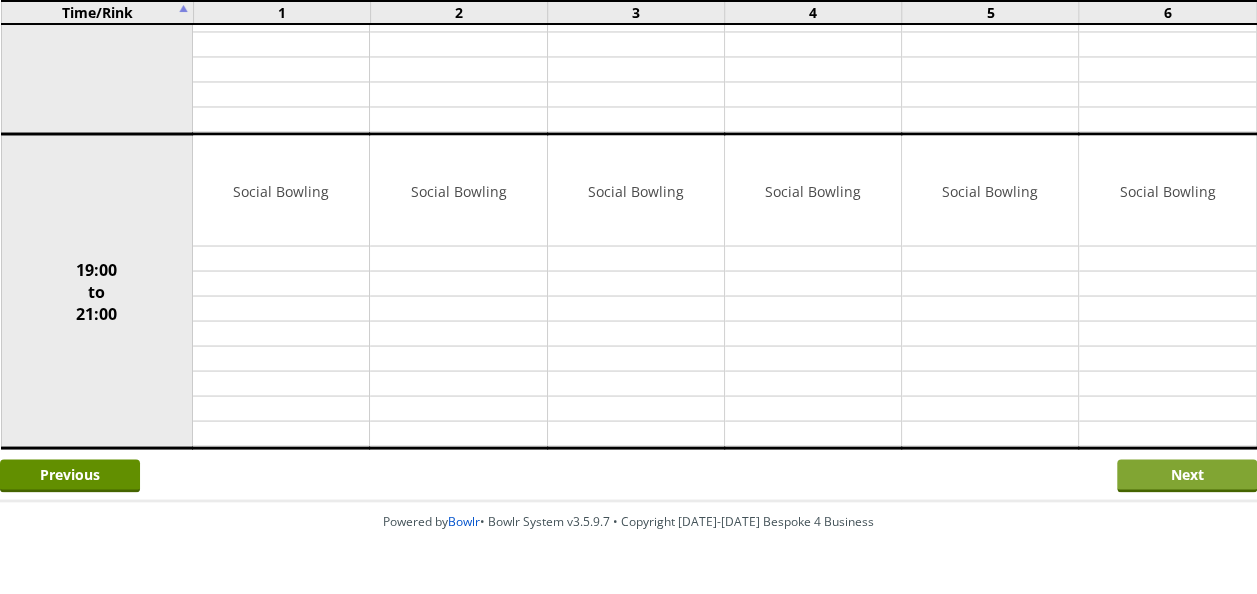 click on "Next" at bounding box center (1187, 475) 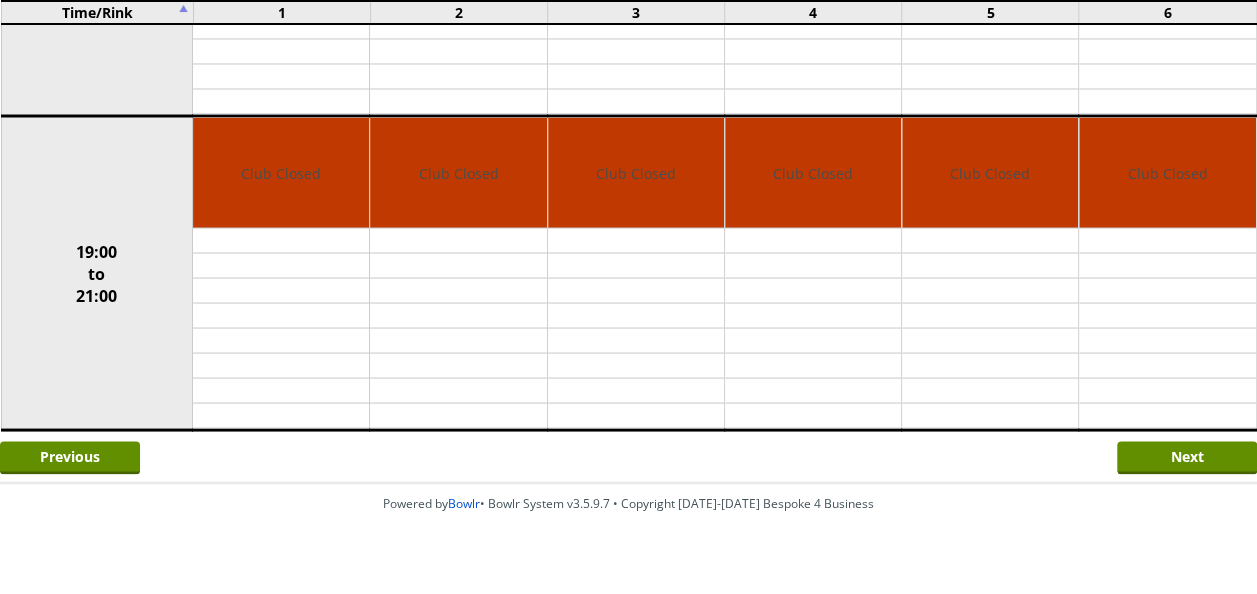 scroll, scrollTop: 1728, scrollLeft: 0, axis: vertical 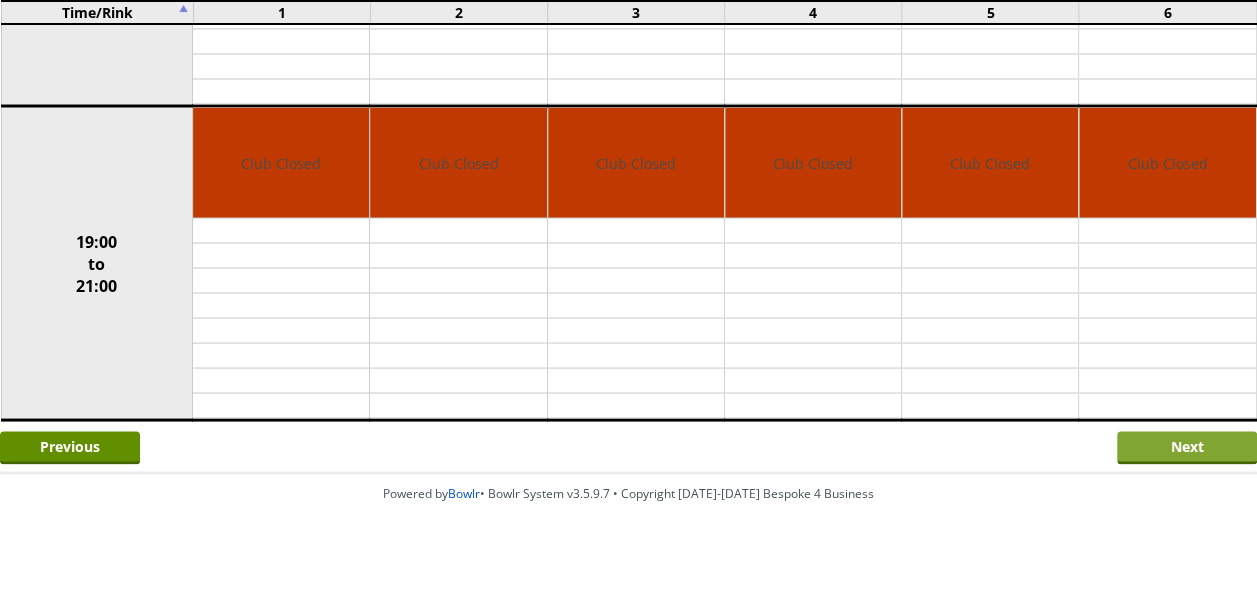 click on "Next" at bounding box center (1187, 447) 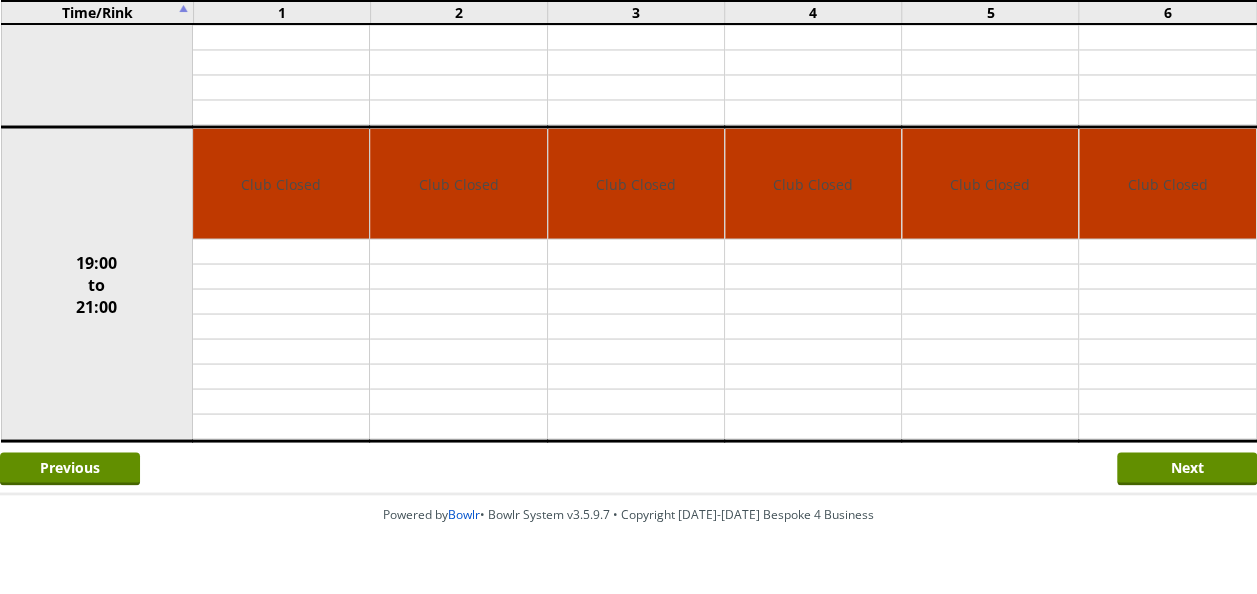 scroll, scrollTop: 1728, scrollLeft: 0, axis: vertical 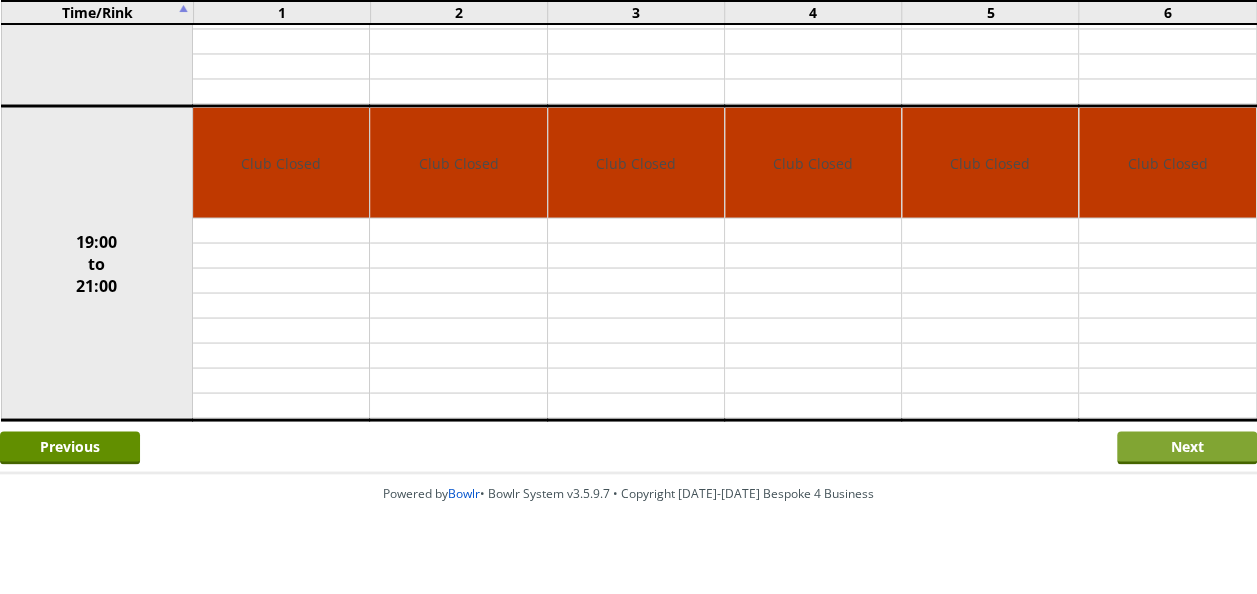 click on "Next" at bounding box center (1187, 447) 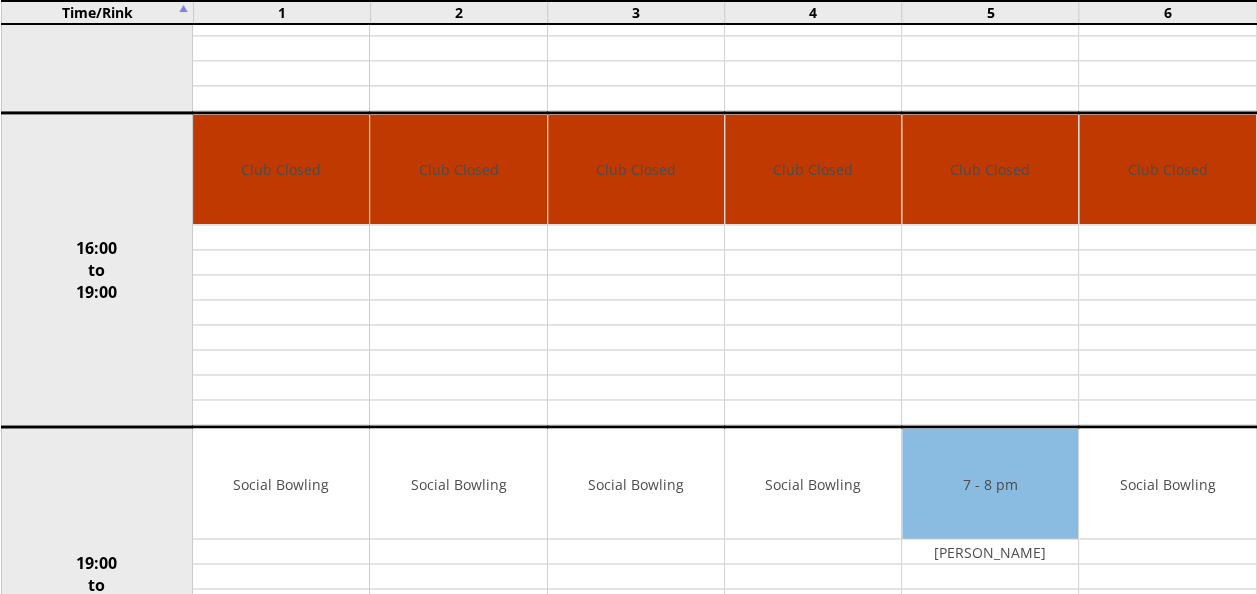 scroll, scrollTop: 1600, scrollLeft: 0, axis: vertical 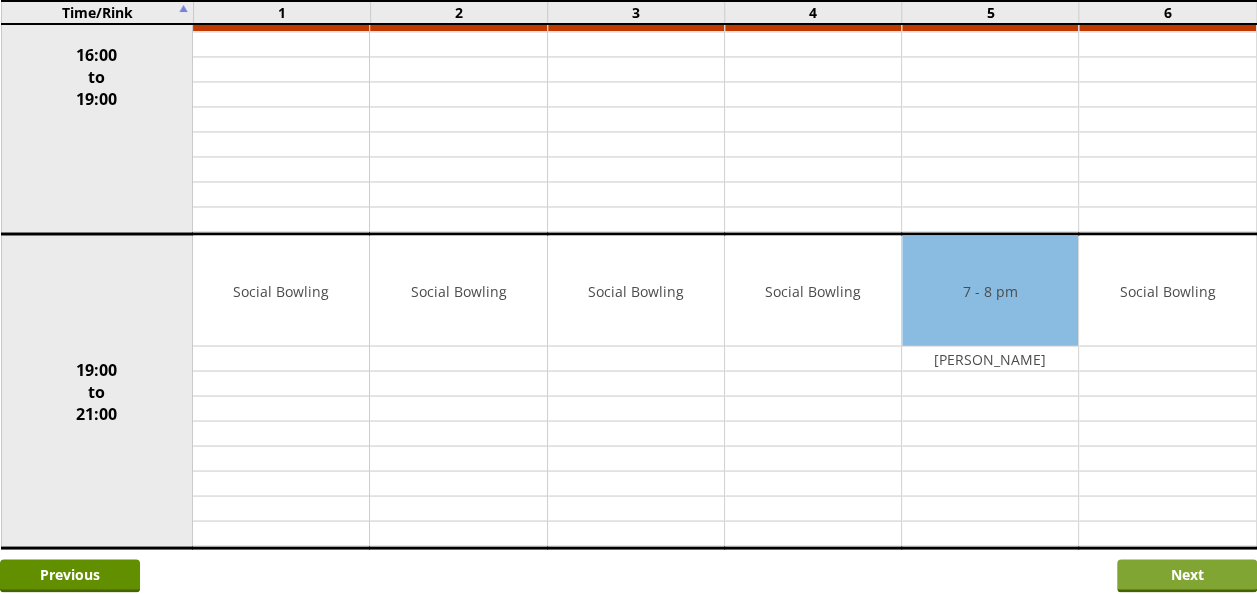 click on "Next" at bounding box center [1187, 575] 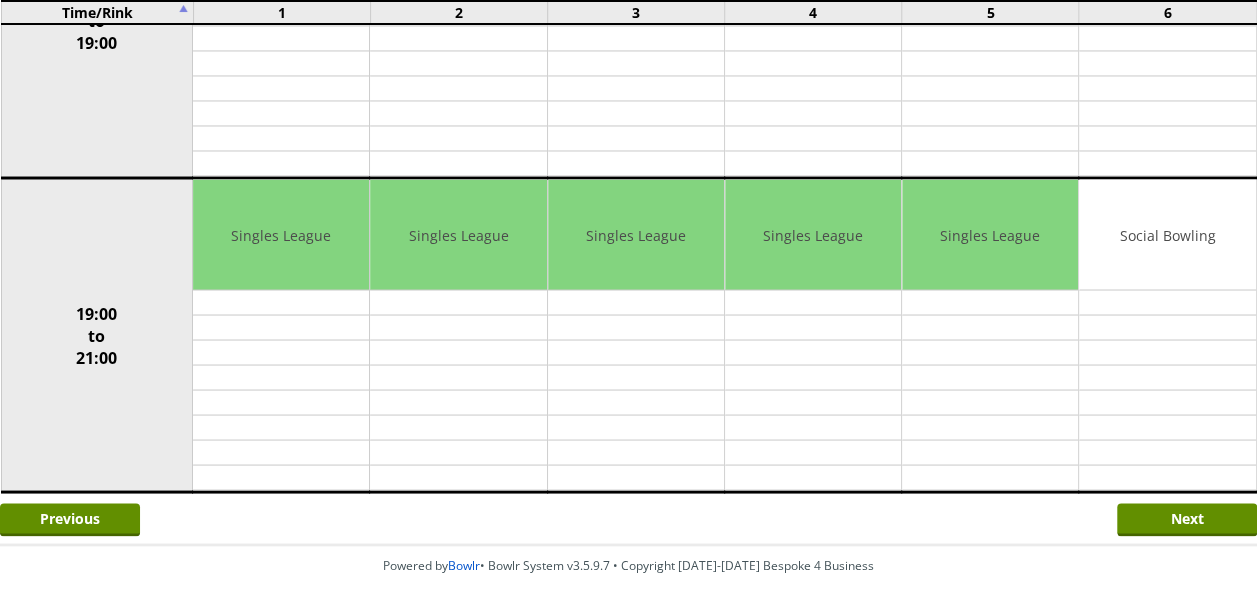 scroll, scrollTop: 1700, scrollLeft: 0, axis: vertical 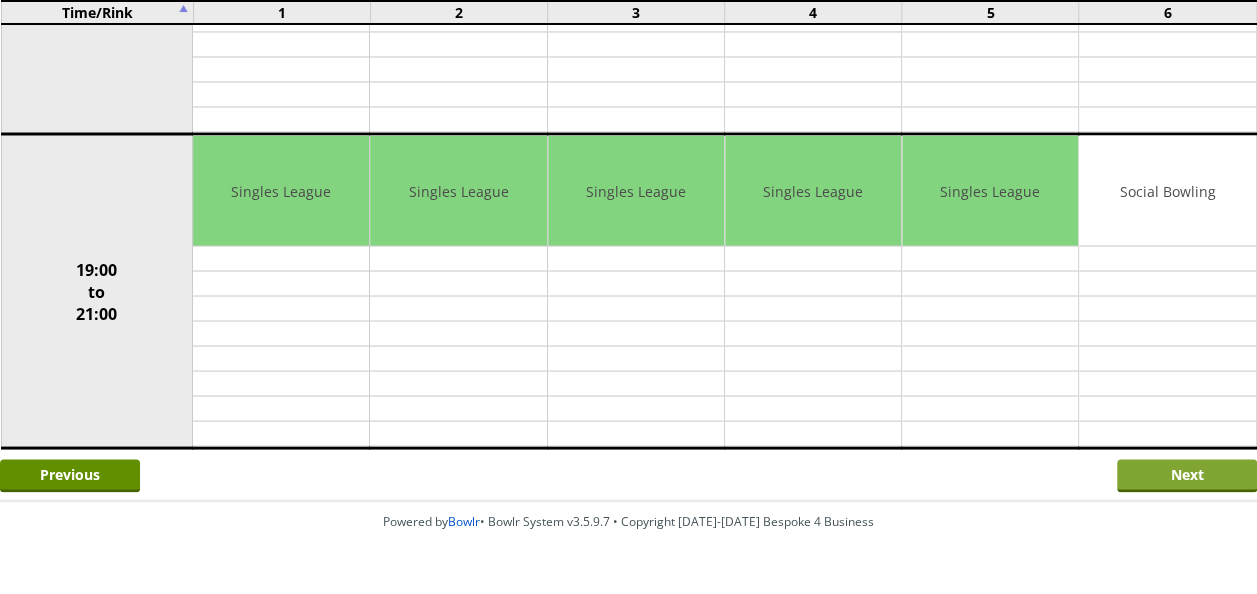 click on "Next" at bounding box center [1187, 475] 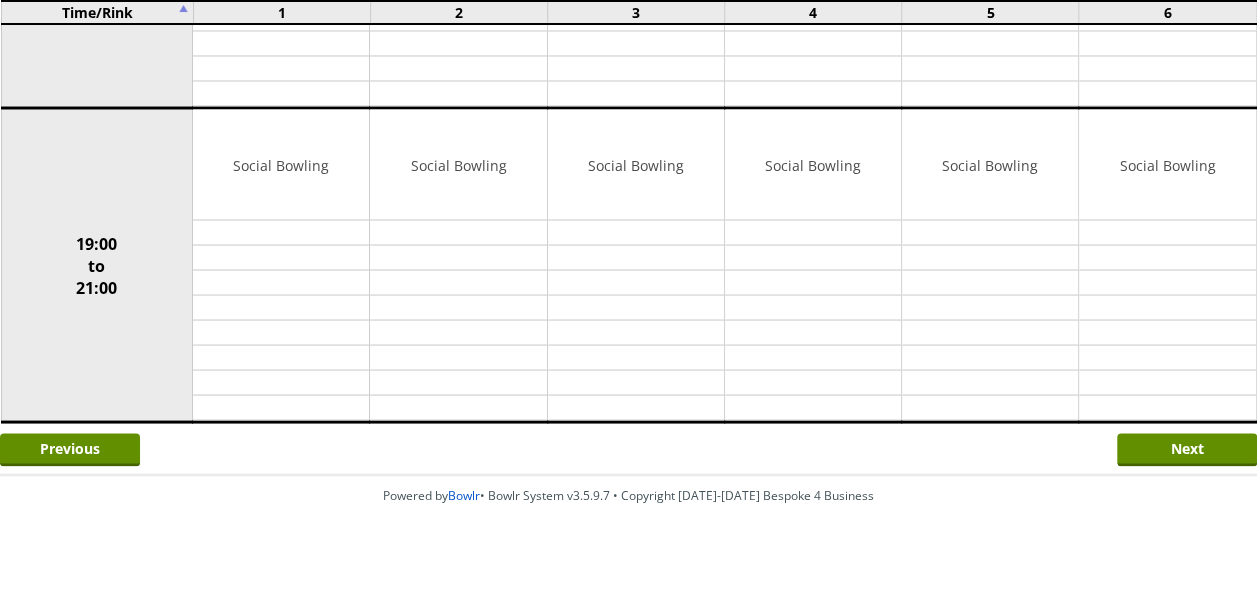 scroll, scrollTop: 1728, scrollLeft: 0, axis: vertical 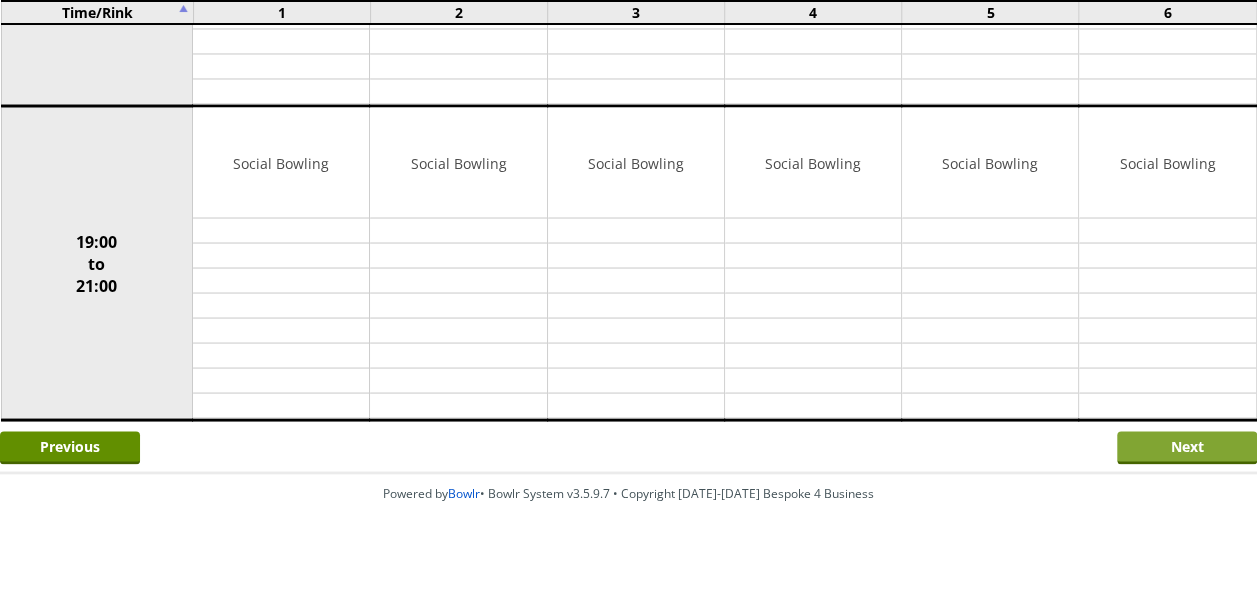 click on "Next" at bounding box center (1187, 447) 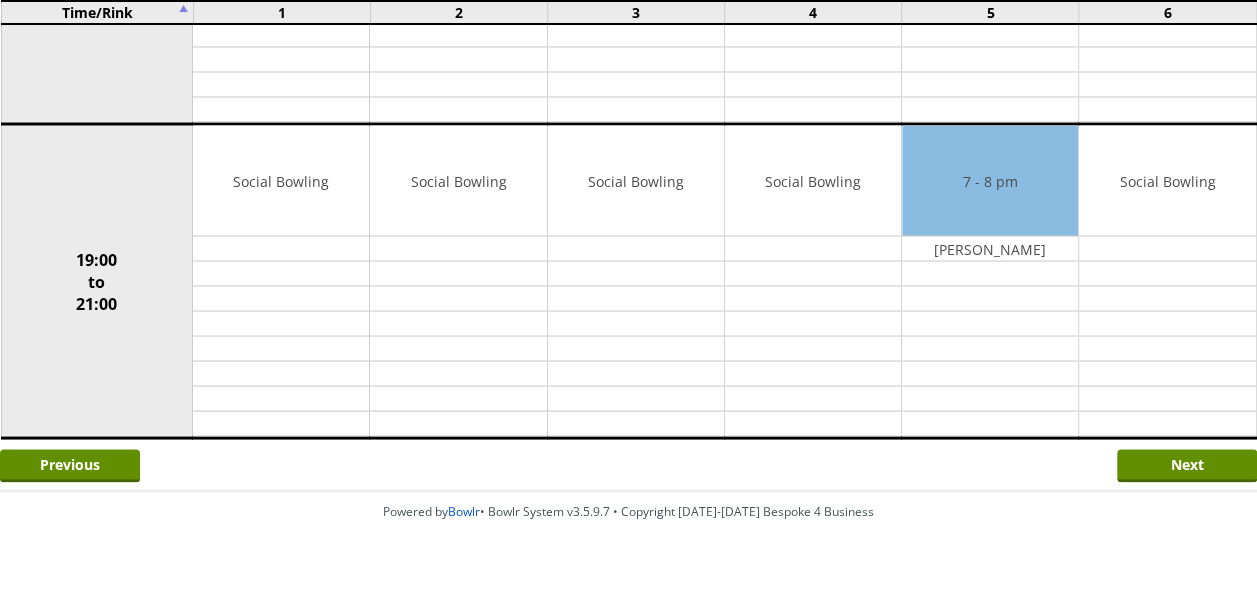 scroll, scrollTop: 1728, scrollLeft: 0, axis: vertical 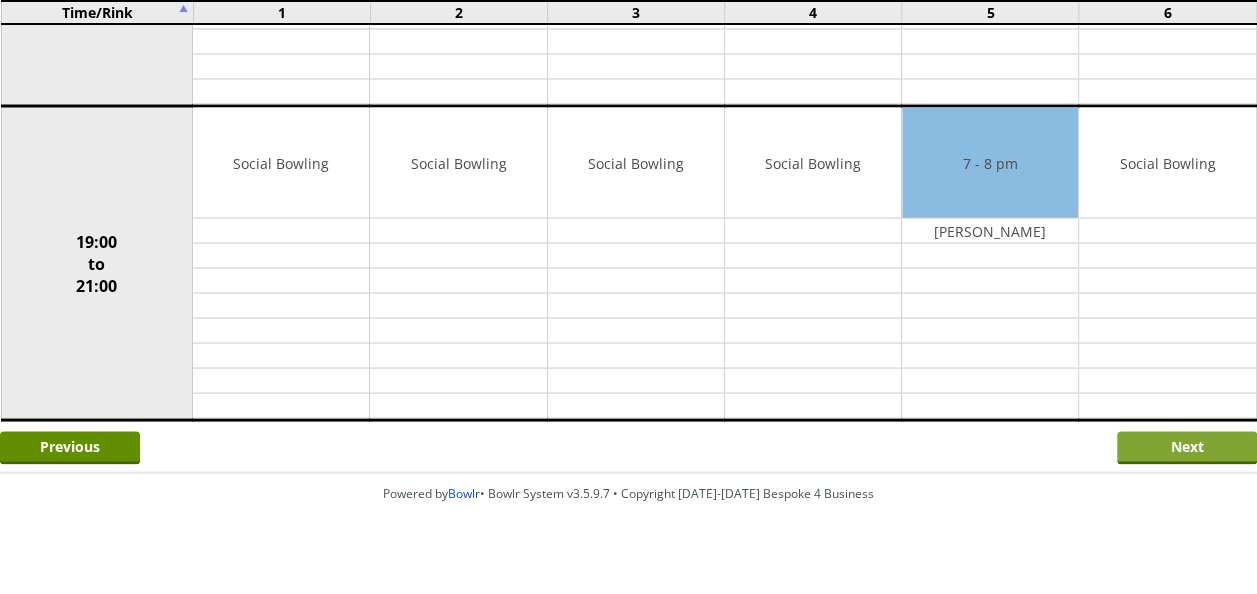 click on "Next" at bounding box center [1187, 447] 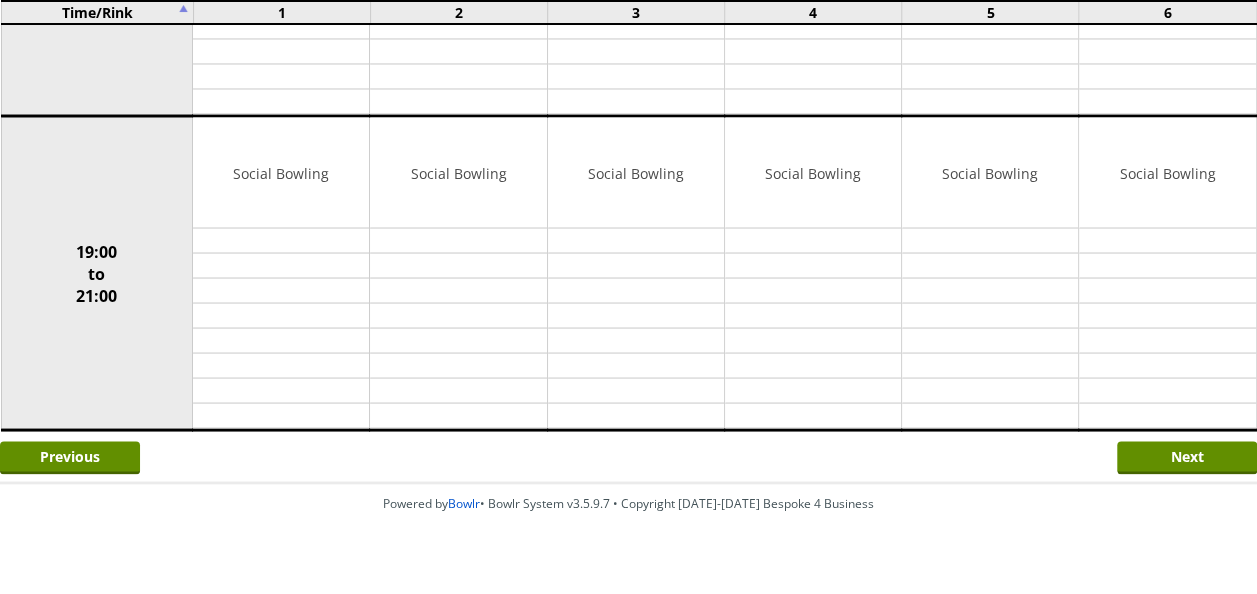 scroll, scrollTop: 1728, scrollLeft: 0, axis: vertical 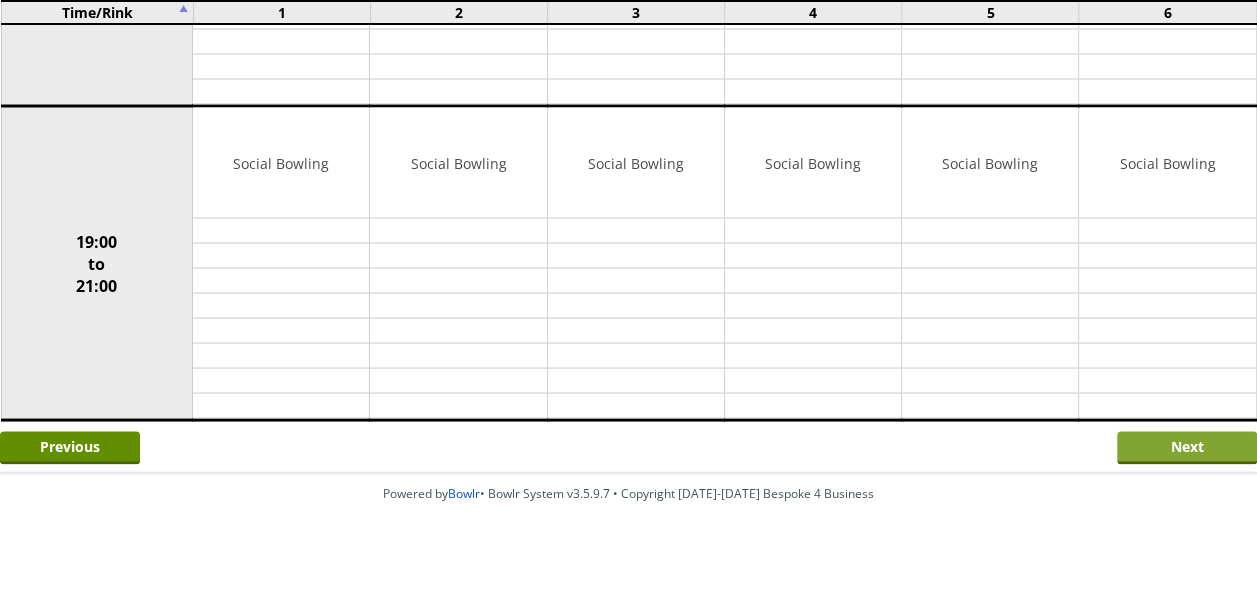 click on "Next" at bounding box center (1187, 447) 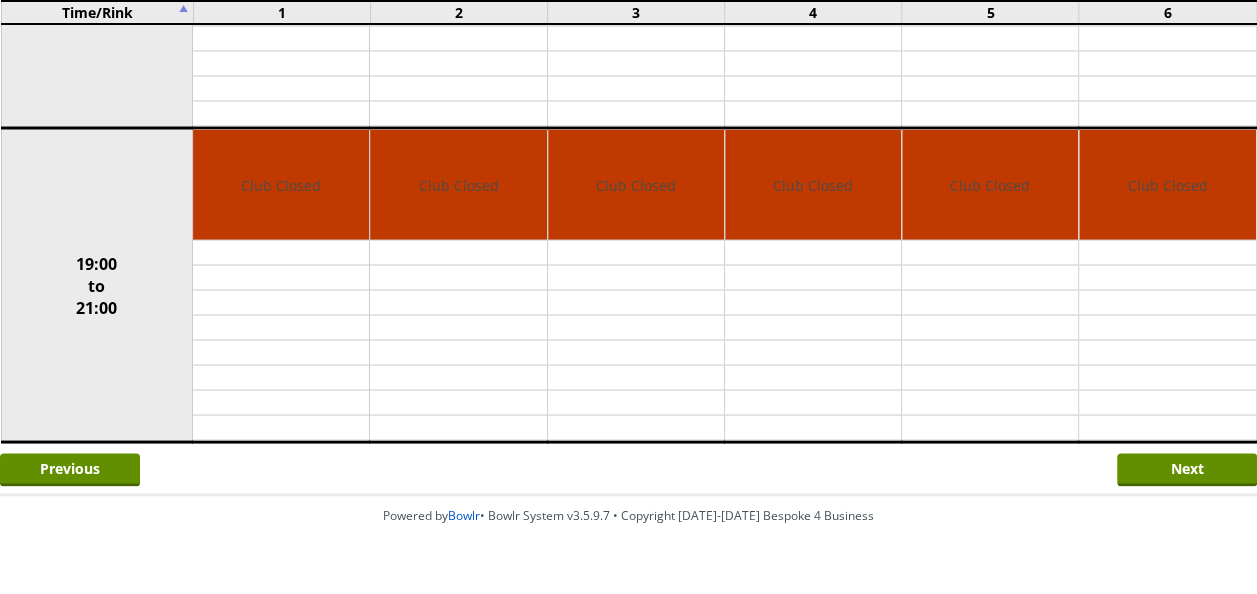 scroll, scrollTop: 1728, scrollLeft: 0, axis: vertical 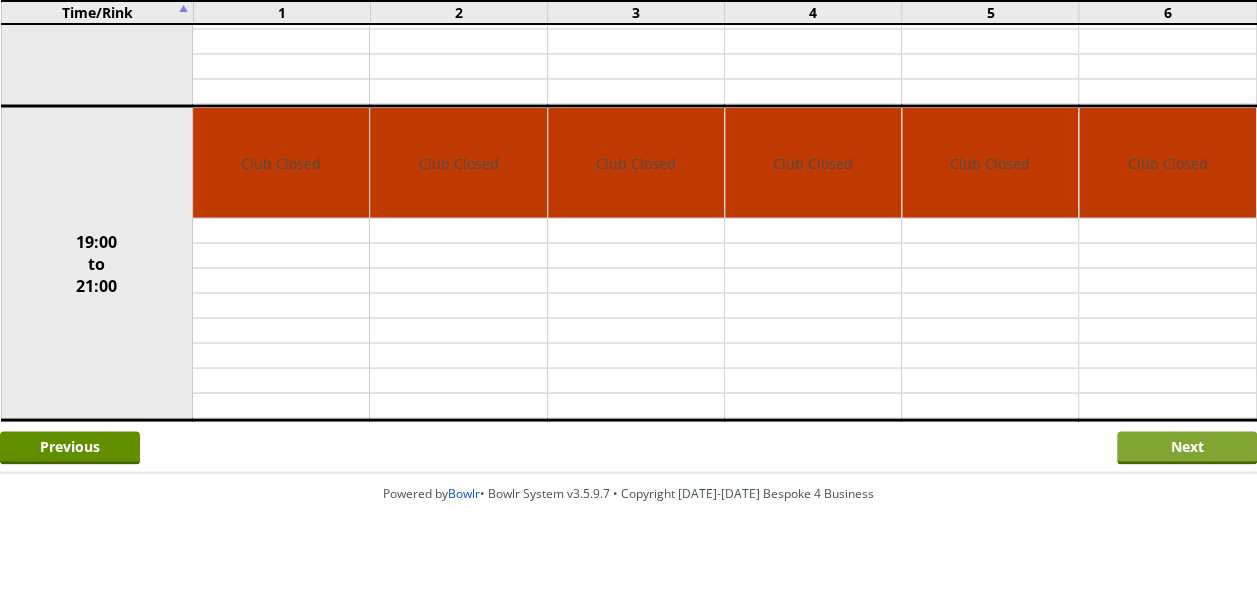 click on "Next" at bounding box center (1187, 447) 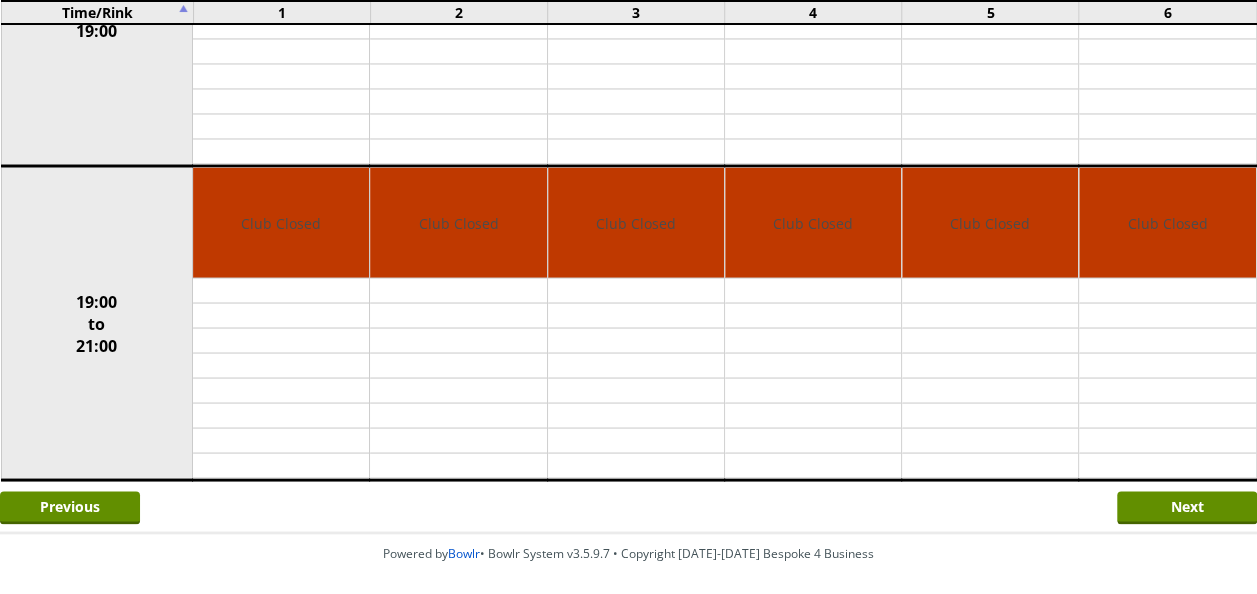 scroll, scrollTop: 1728, scrollLeft: 0, axis: vertical 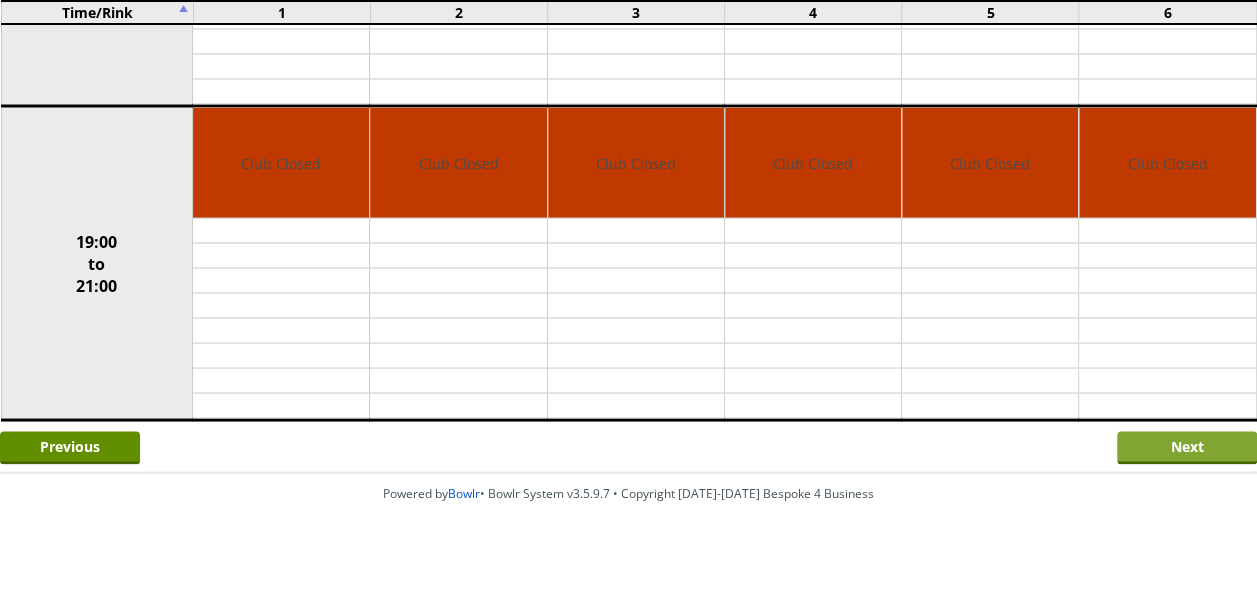click on "Next" at bounding box center (1187, 447) 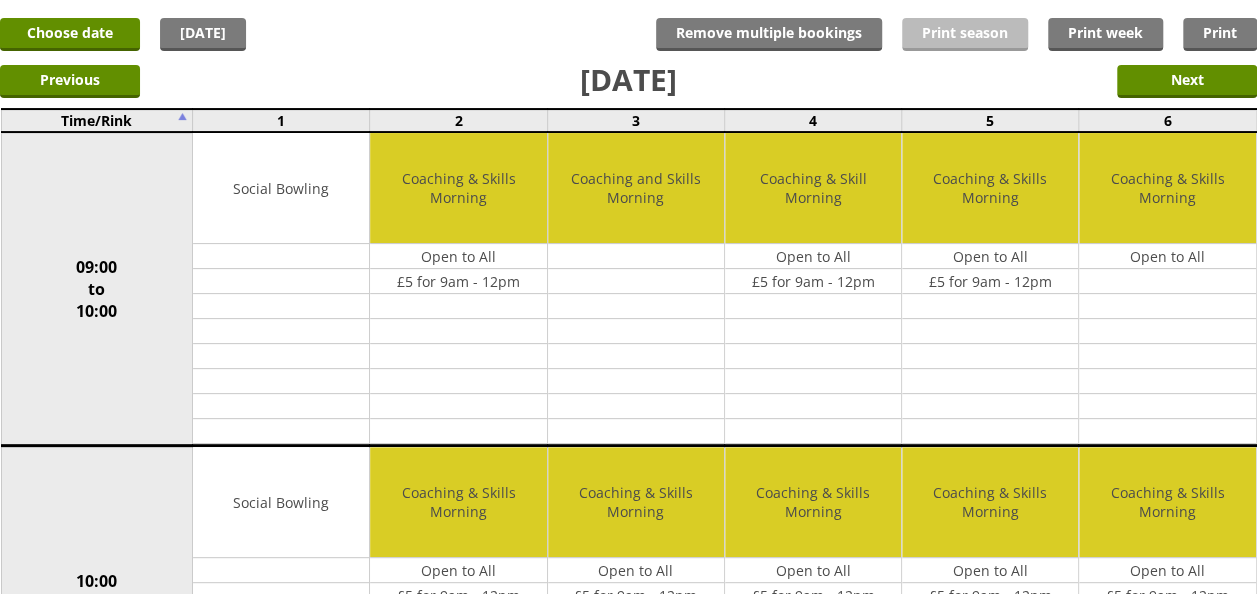scroll, scrollTop: 0, scrollLeft: 0, axis: both 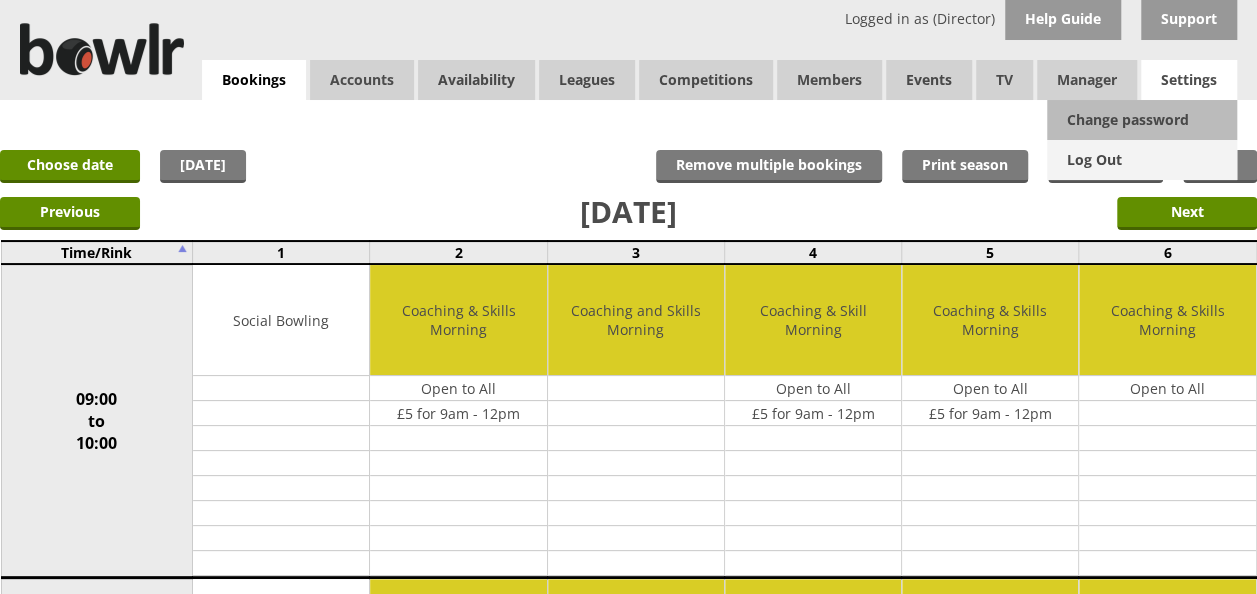 click on "Log Out" at bounding box center [1142, 160] 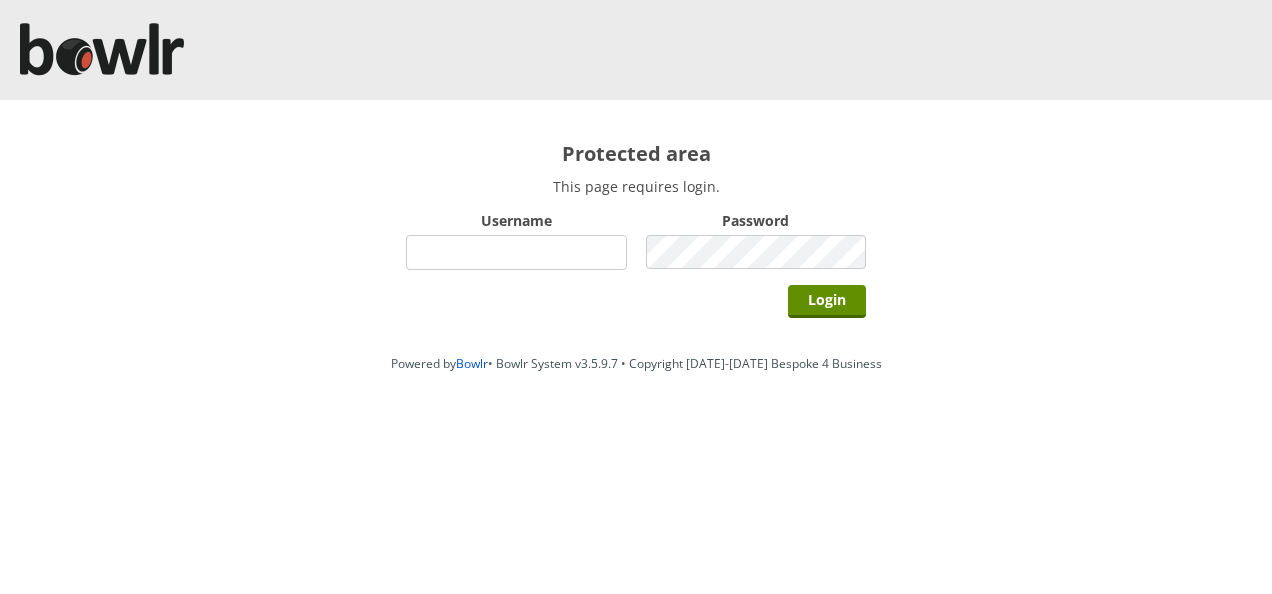 scroll, scrollTop: 0, scrollLeft: 0, axis: both 